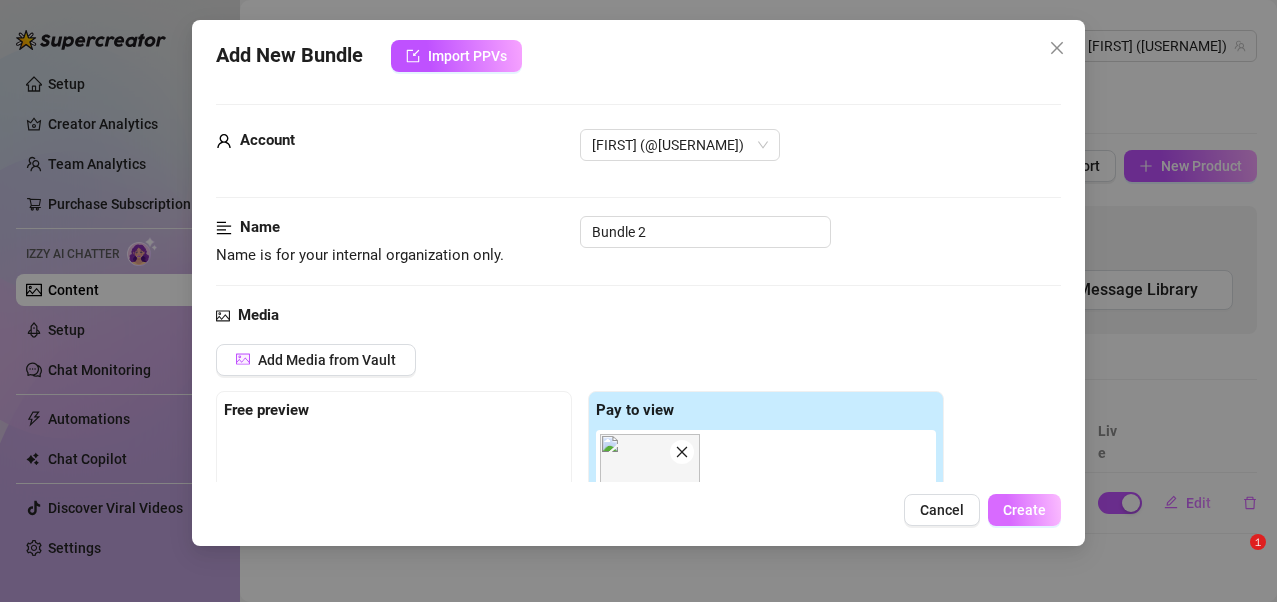 scroll, scrollTop: 0, scrollLeft: 0, axis: both 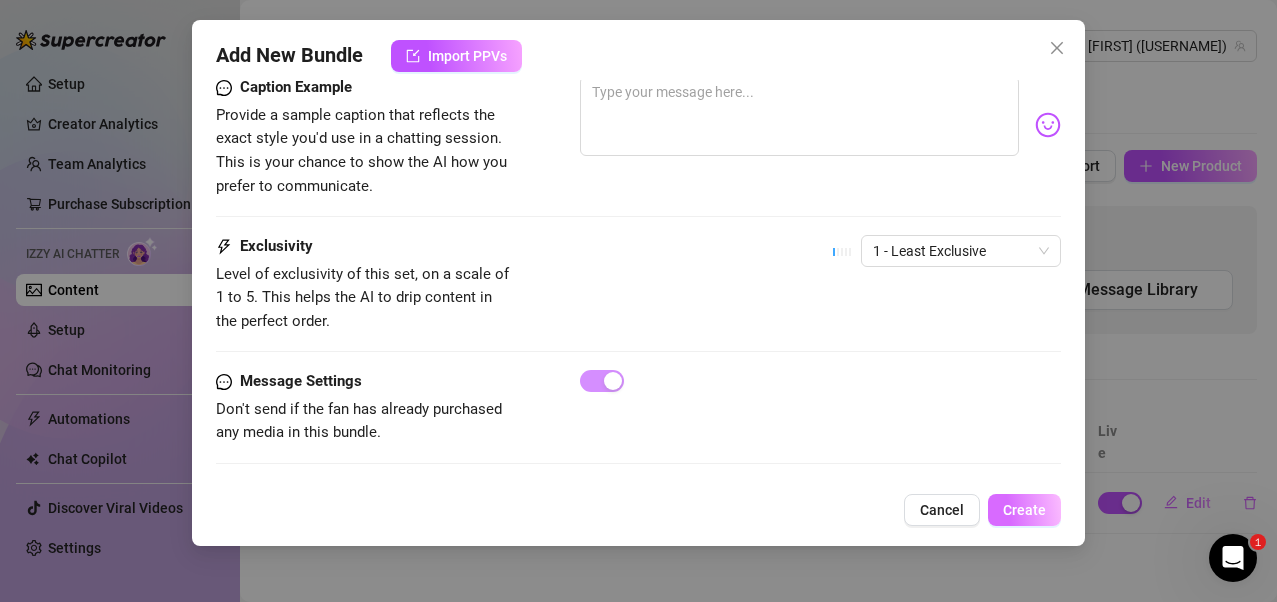 click on "Create" at bounding box center (1024, 510) 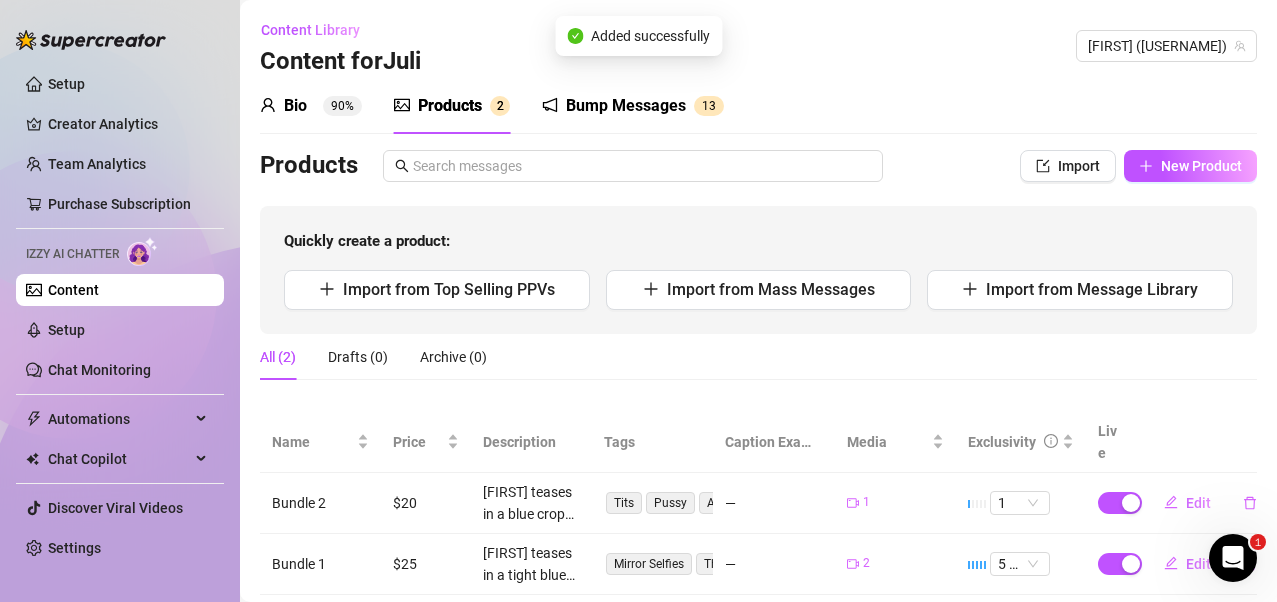 scroll, scrollTop: 31, scrollLeft: 0, axis: vertical 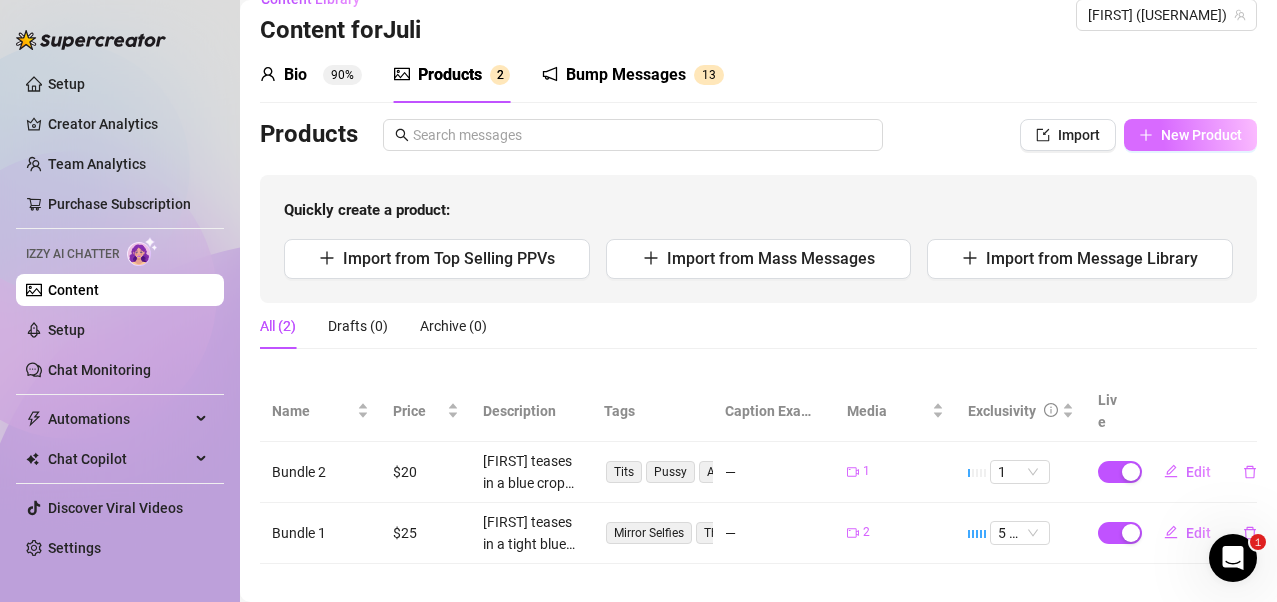 click on "New Product" at bounding box center [1201, 135] 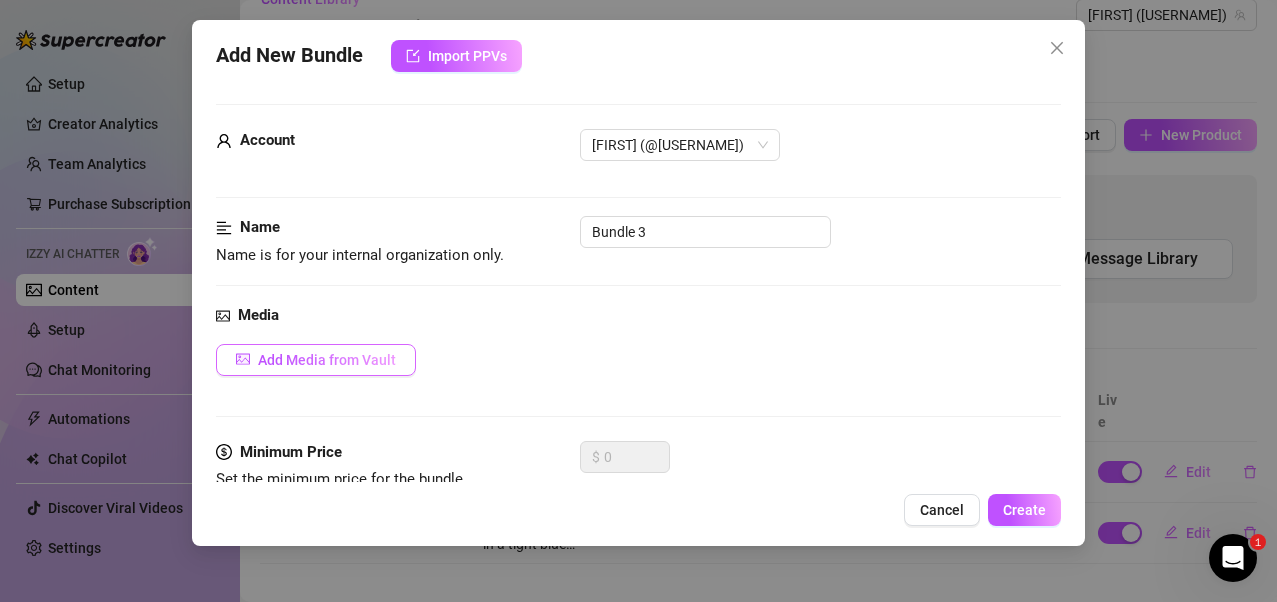 click on "Add Media from Vault" at bounding box center (327, 360) 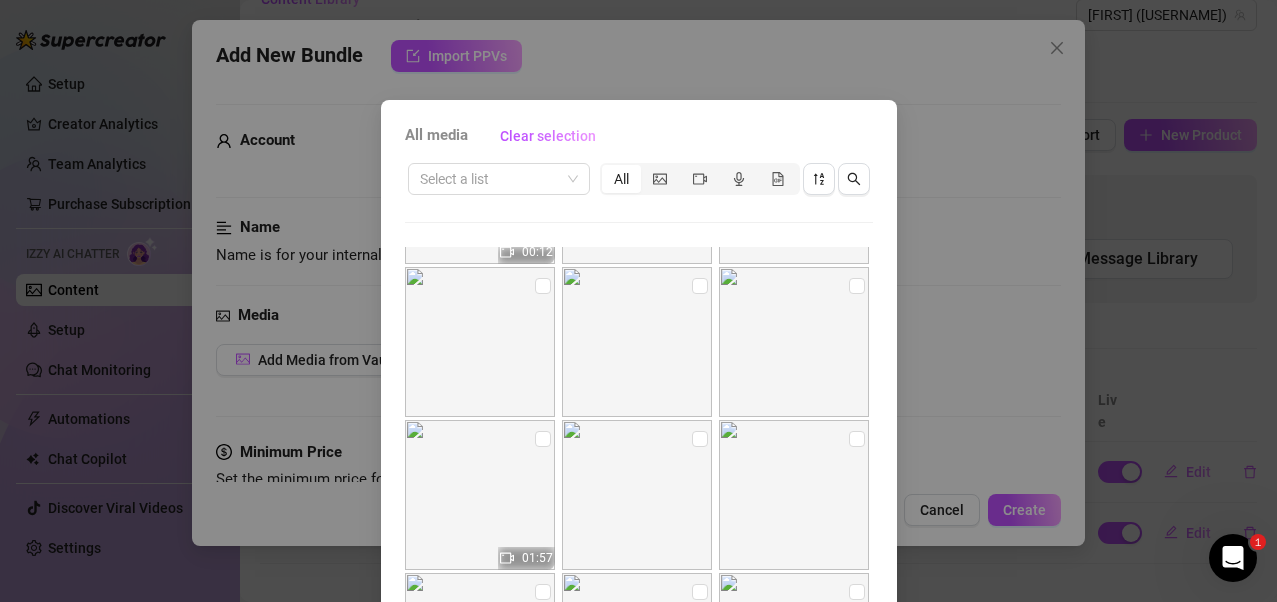 scroll, scrollTop: 1600, scrollLeft: 0, axis: vertical 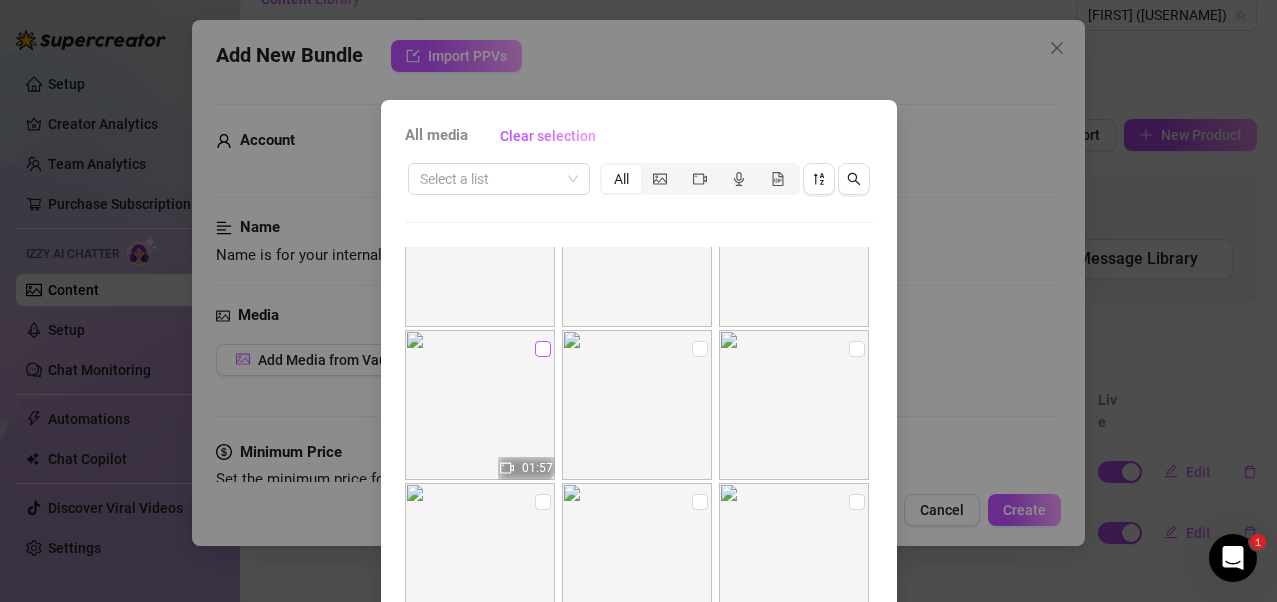 click at bounding box center (543, 349) 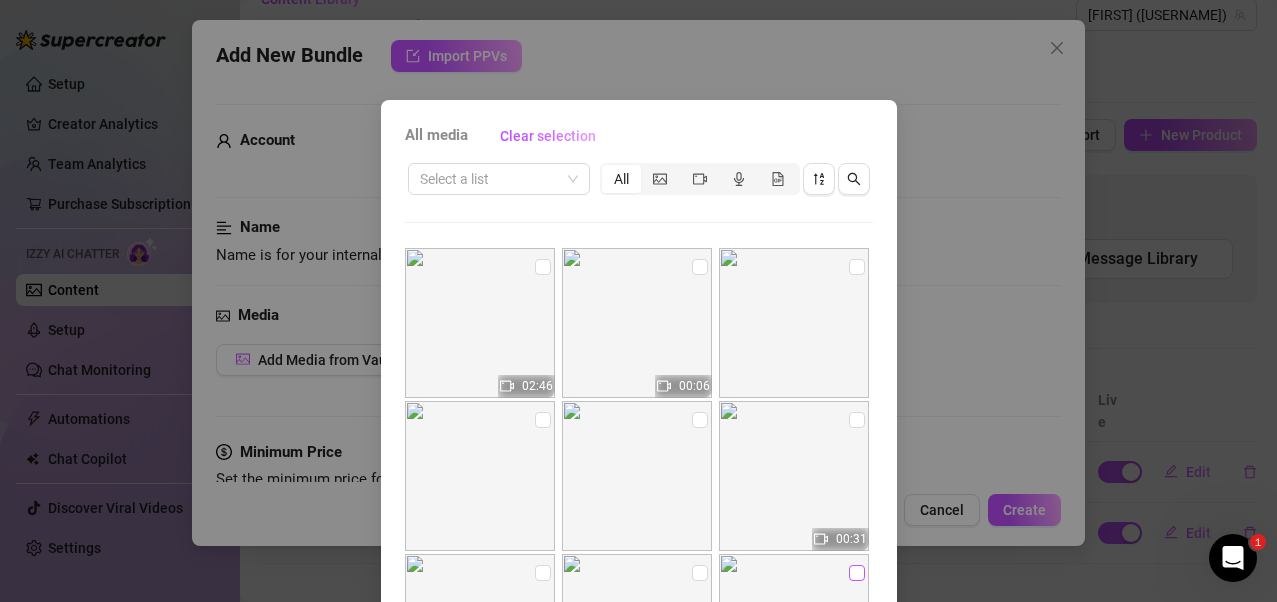 scroll, scrollTop: 2100, scrollLeft: 0, axis: vertical 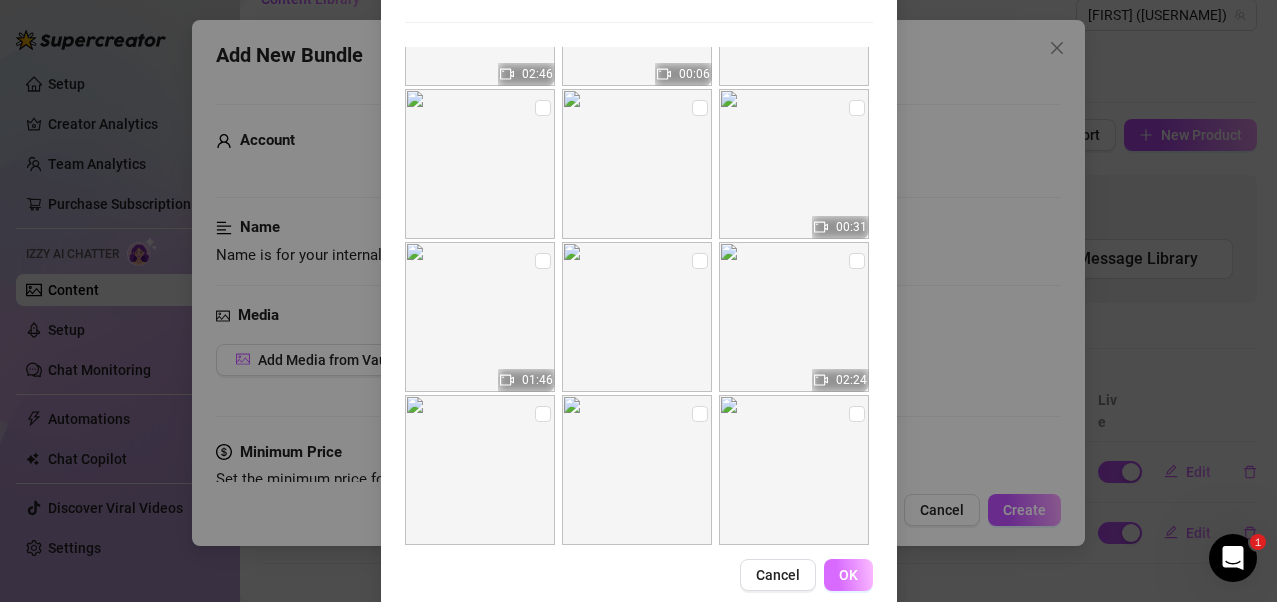 click on "OK" at bounding box center (848, 575) 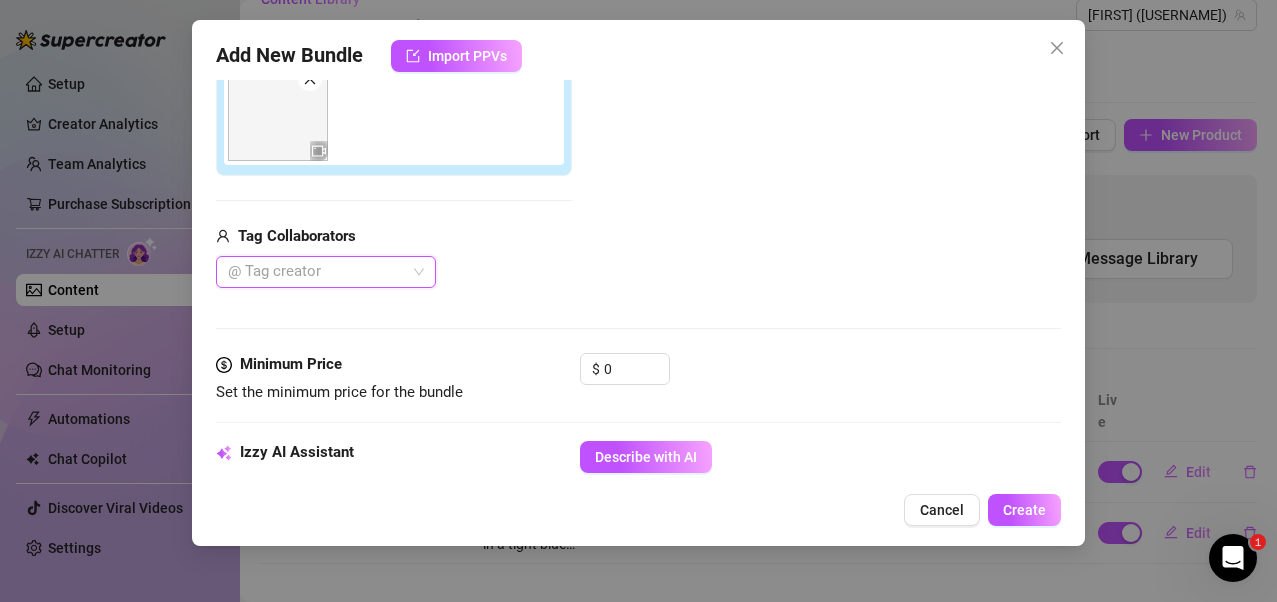 scroll, scrollTop: 573, scrollLeft: 0, axis: vertical 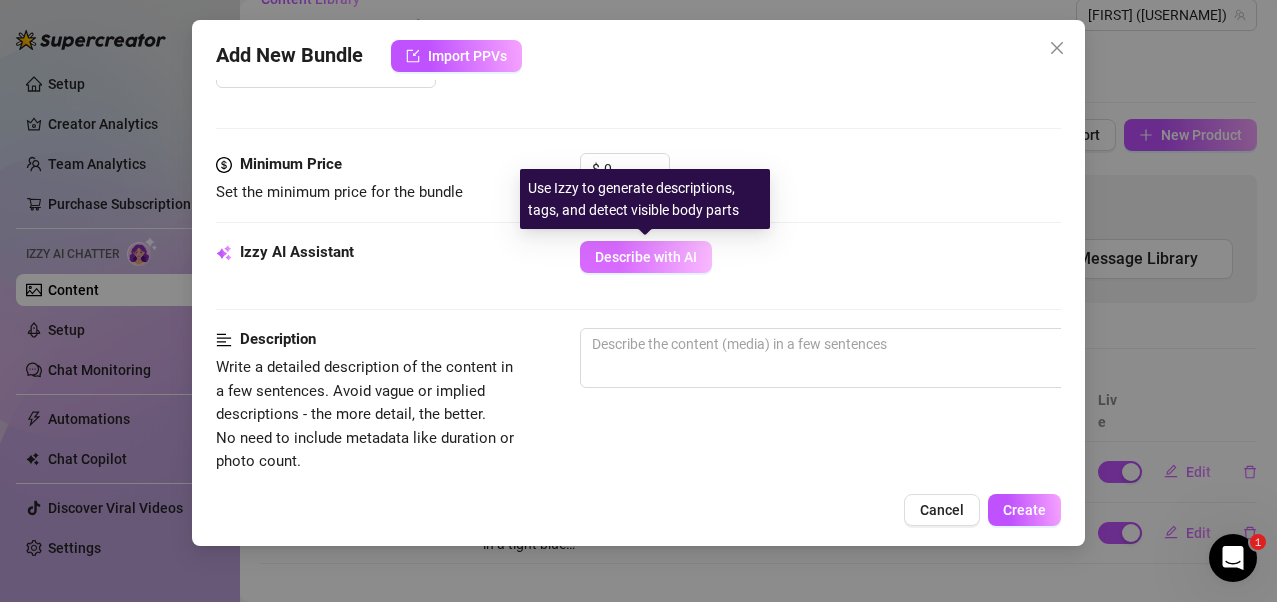 click on "Describe with AI" at bounding box center [646, 257] 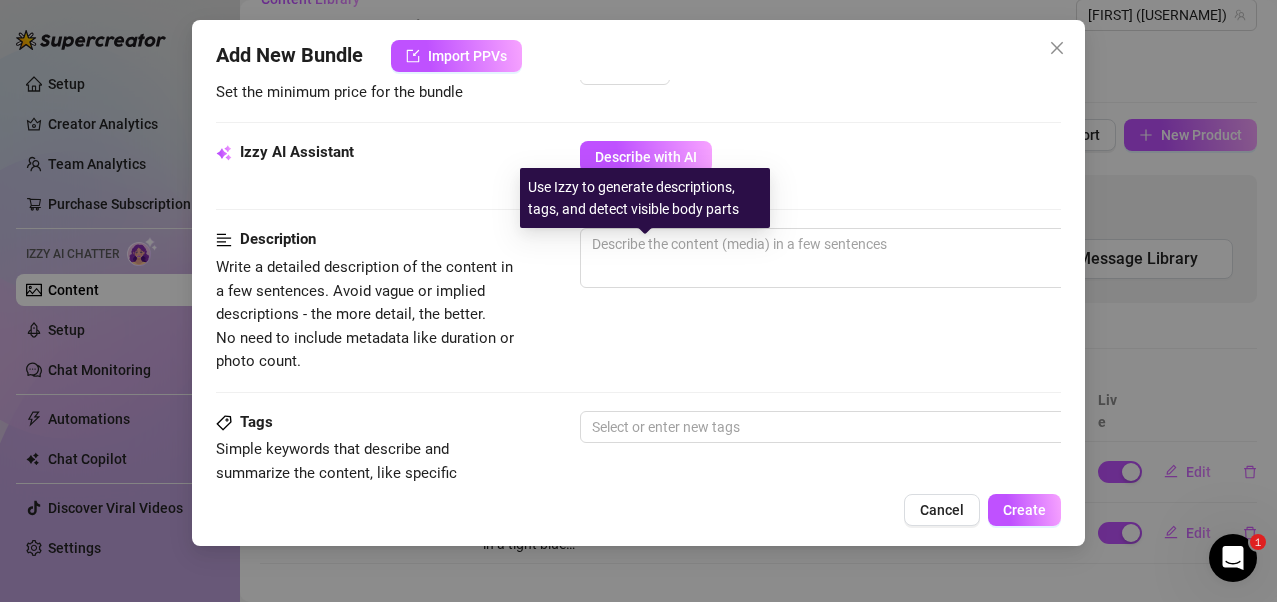 scroll, scrollTop: 573, scrollLeft: 0, axis: vertical 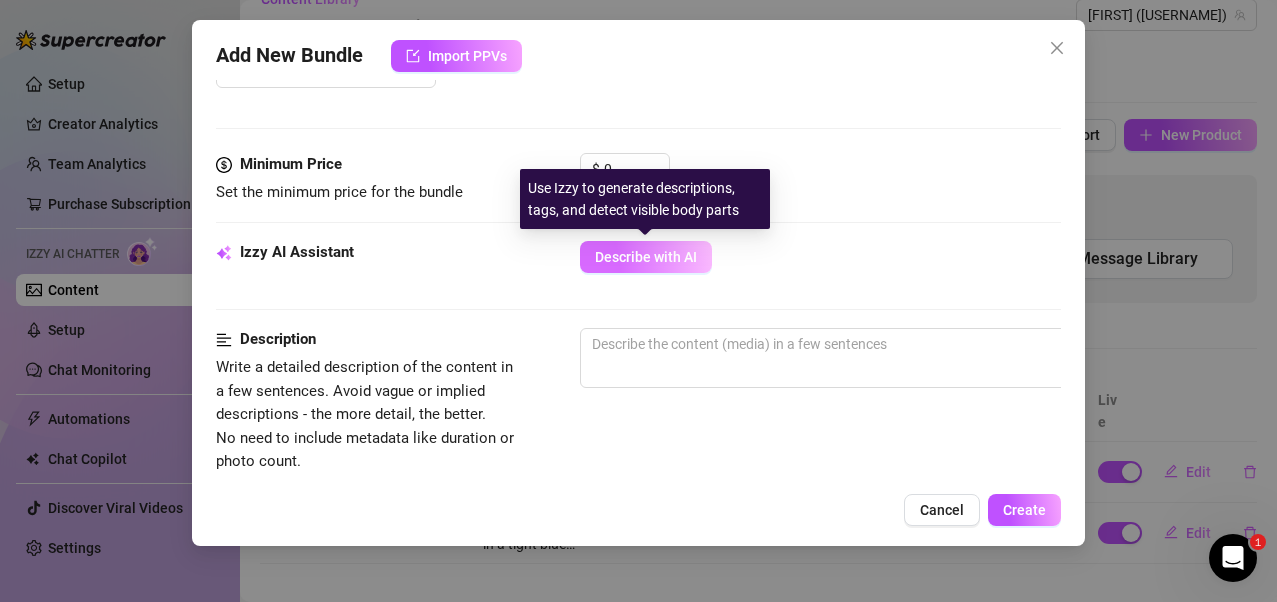 click on "Describe with AI" at bounding box center (646, 257) 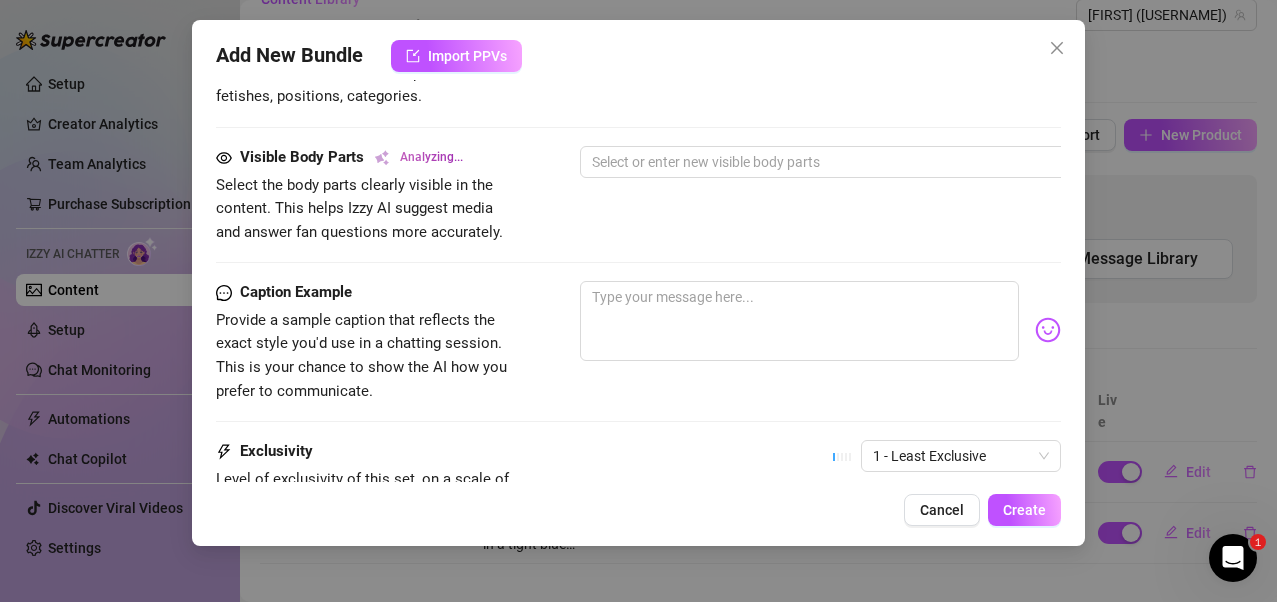 scroll, scrollTop: 1295, scrollLeft: 0, axis: vertical 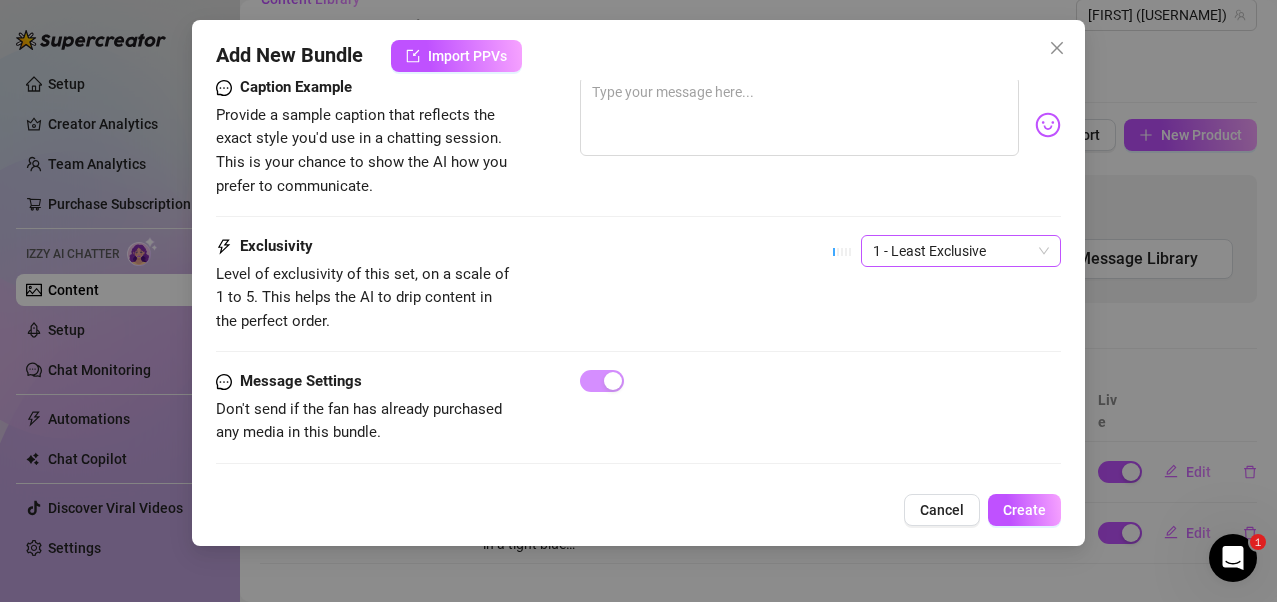 click on "1 - Least Exclusive" at bounding box center [961, 251] 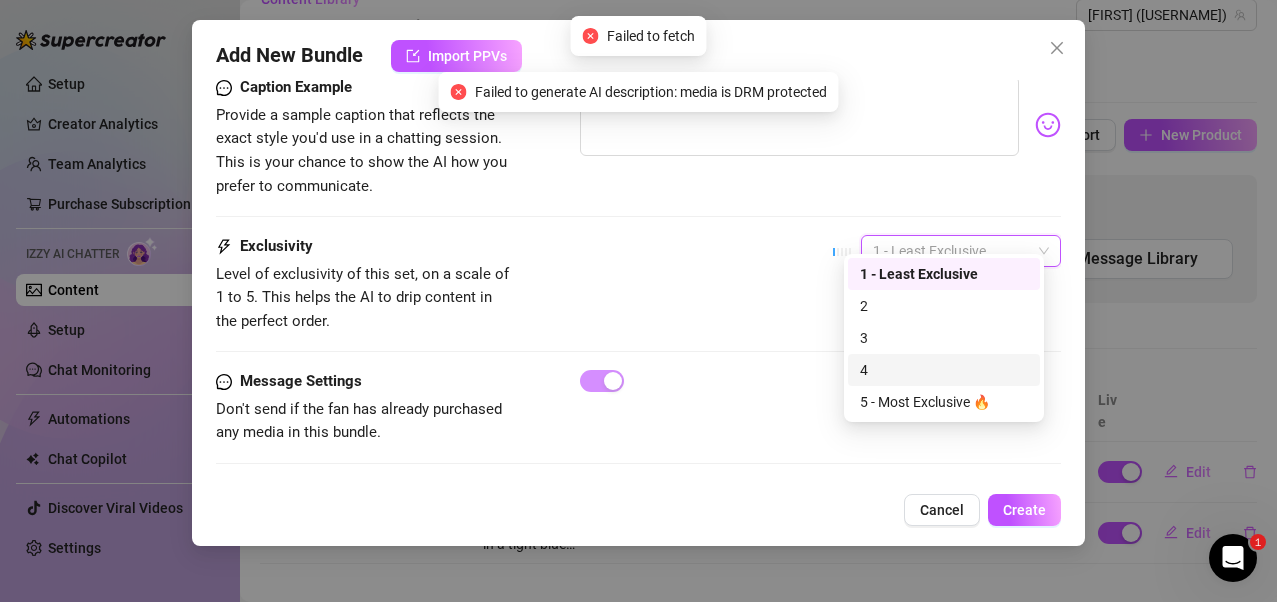 click on "4" at bounding box center [944, 370] 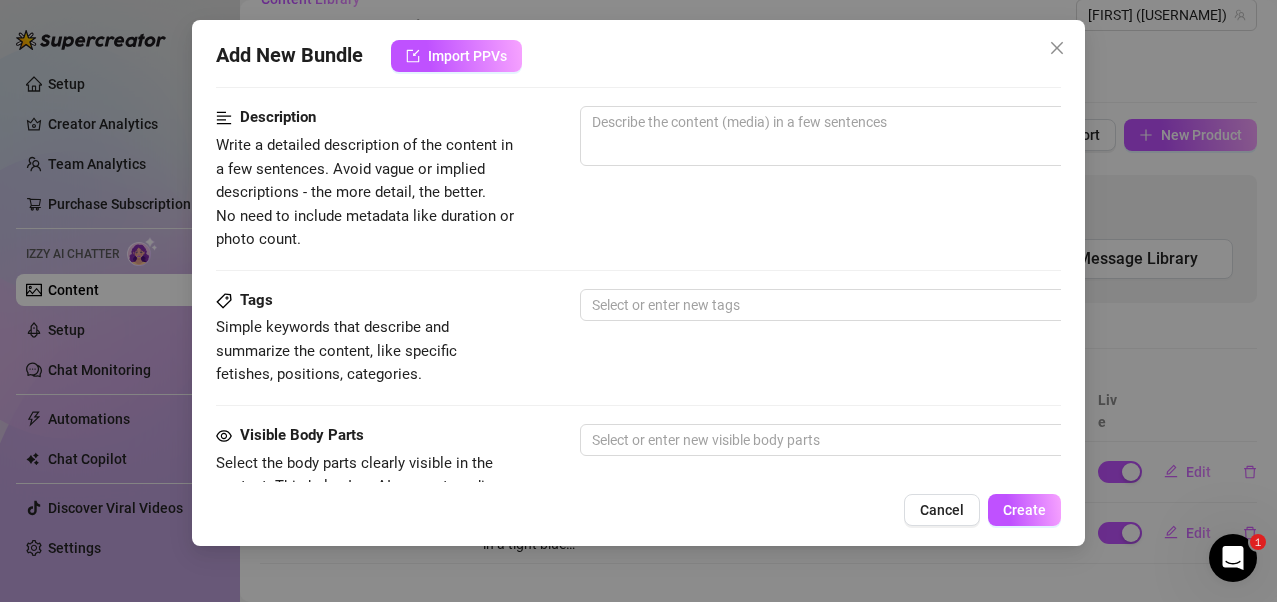 scroll, scrollTop: 495, scrollLeft: 0, axis: vertical 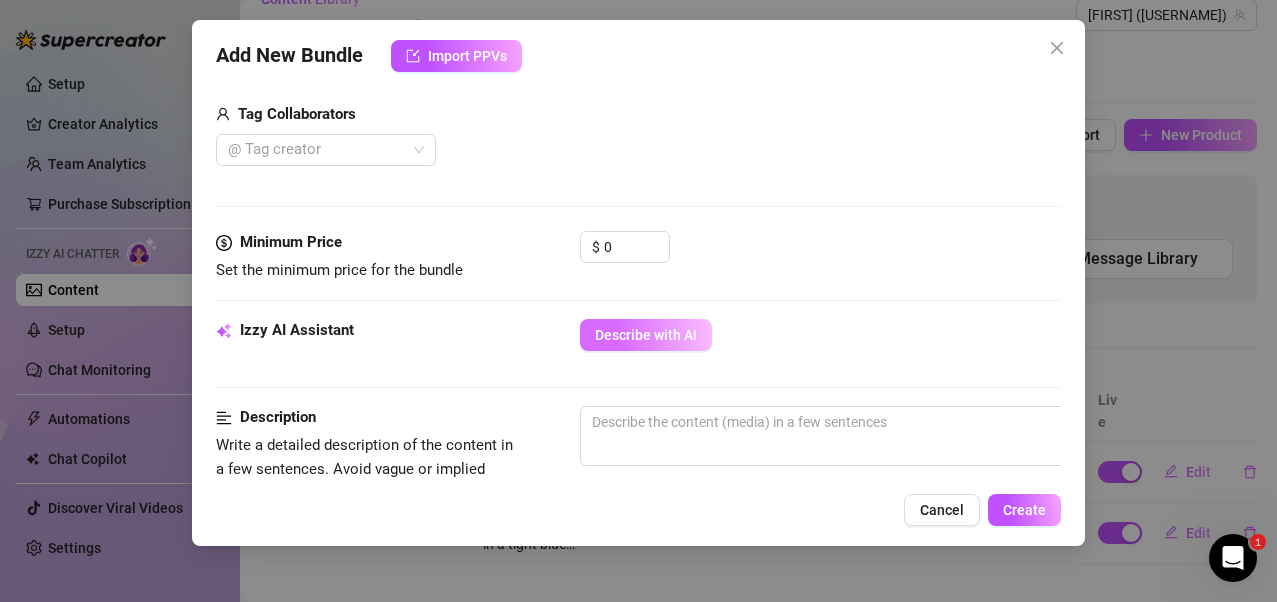 click on "Describe with AI" at bounding box center (646, 335) 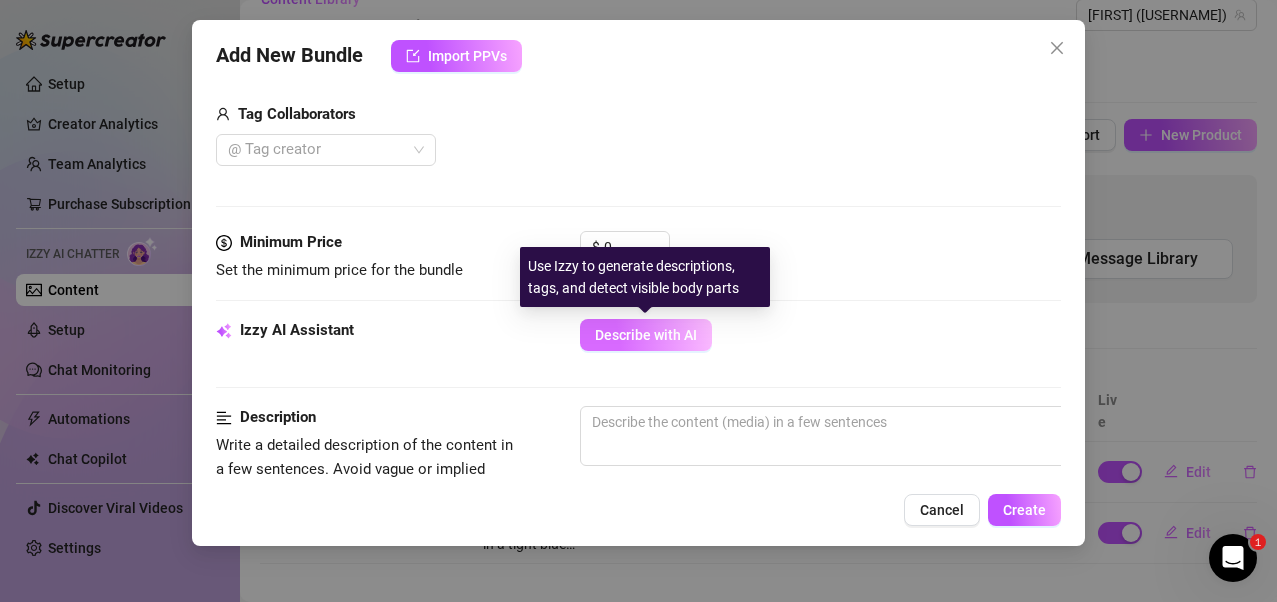 click on "Describe with AI" at bounding box center [646, 335] 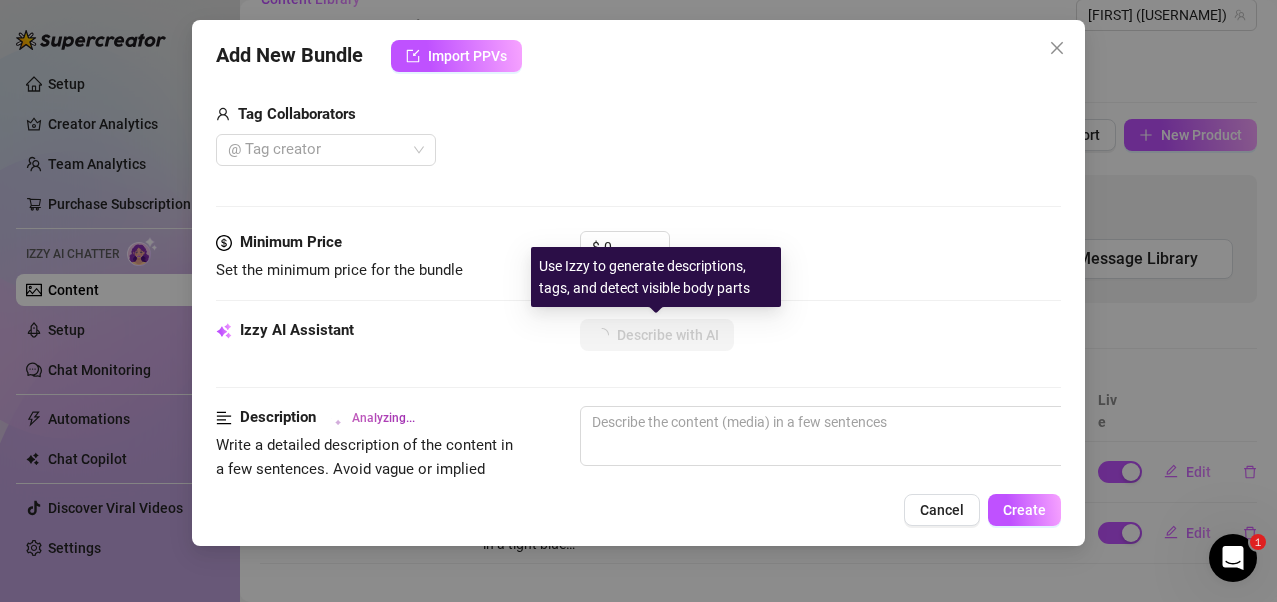 type on "[FIRST]" 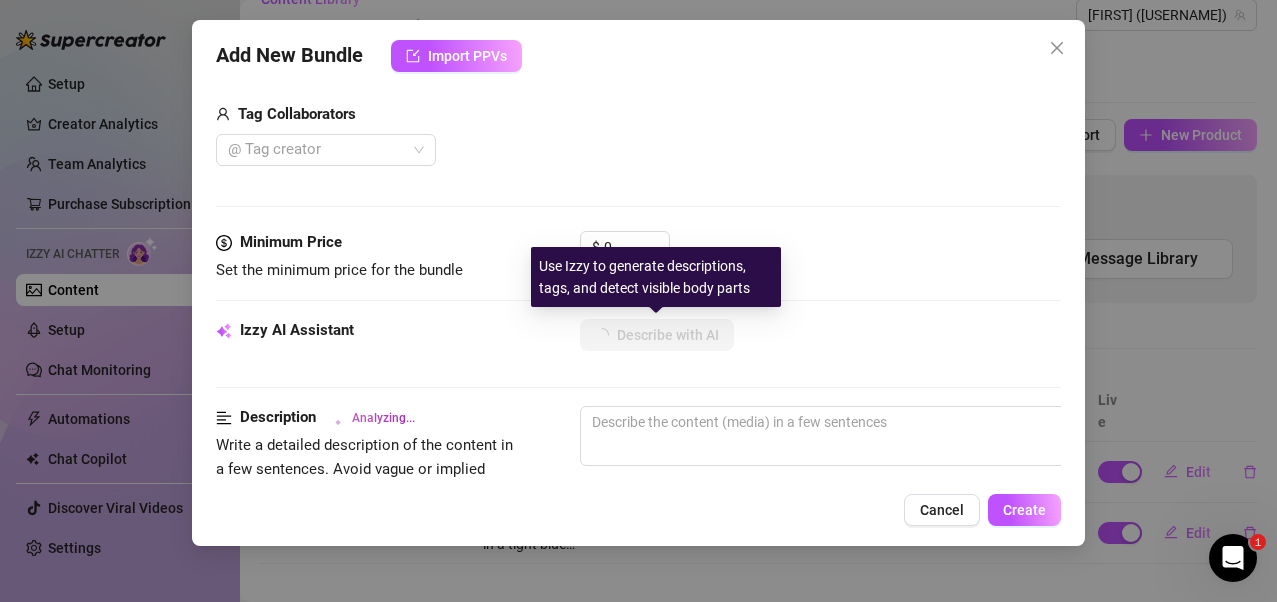 type on "[FIRST]" 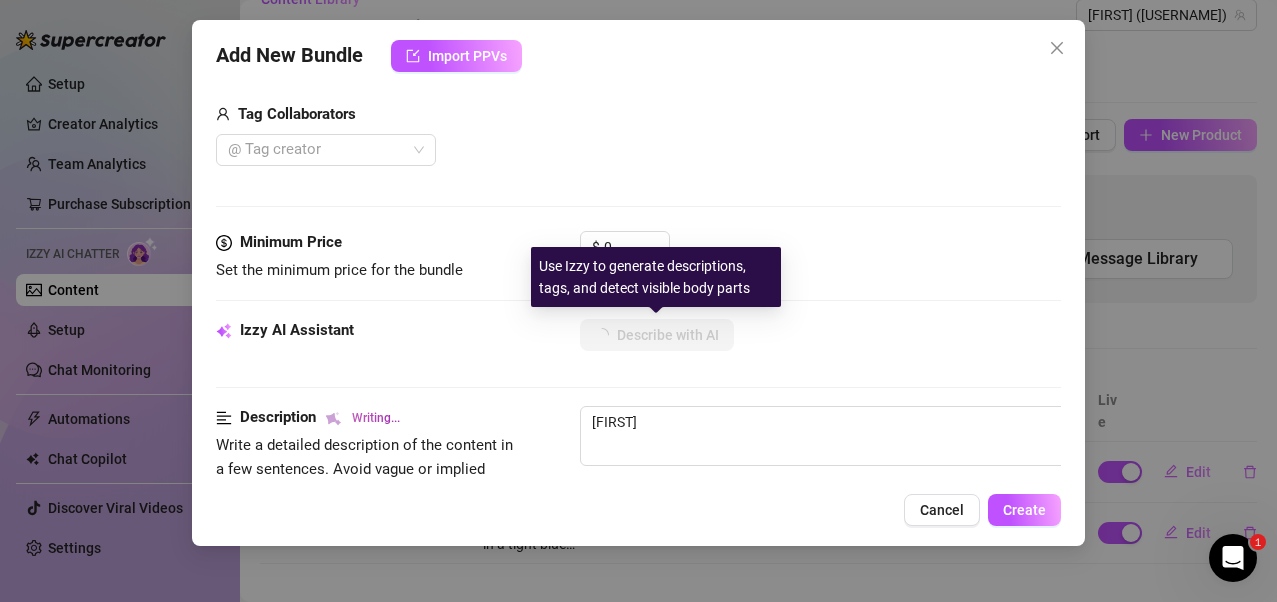 type on "[FIRST] is" 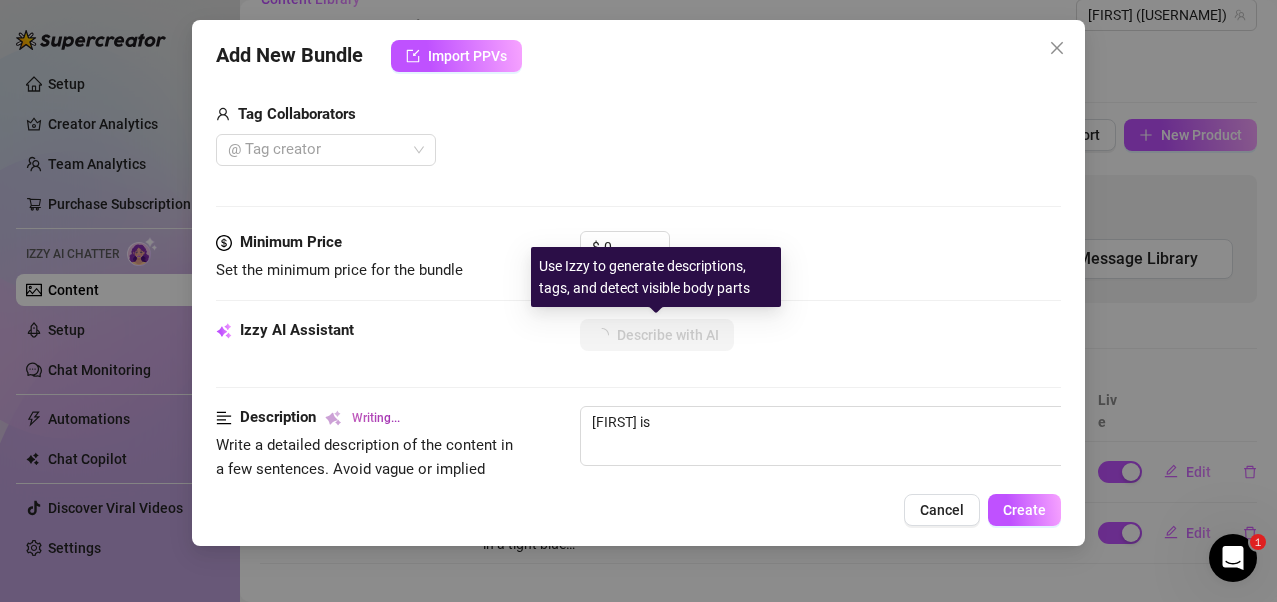 type on "[FIRST] is wearing" 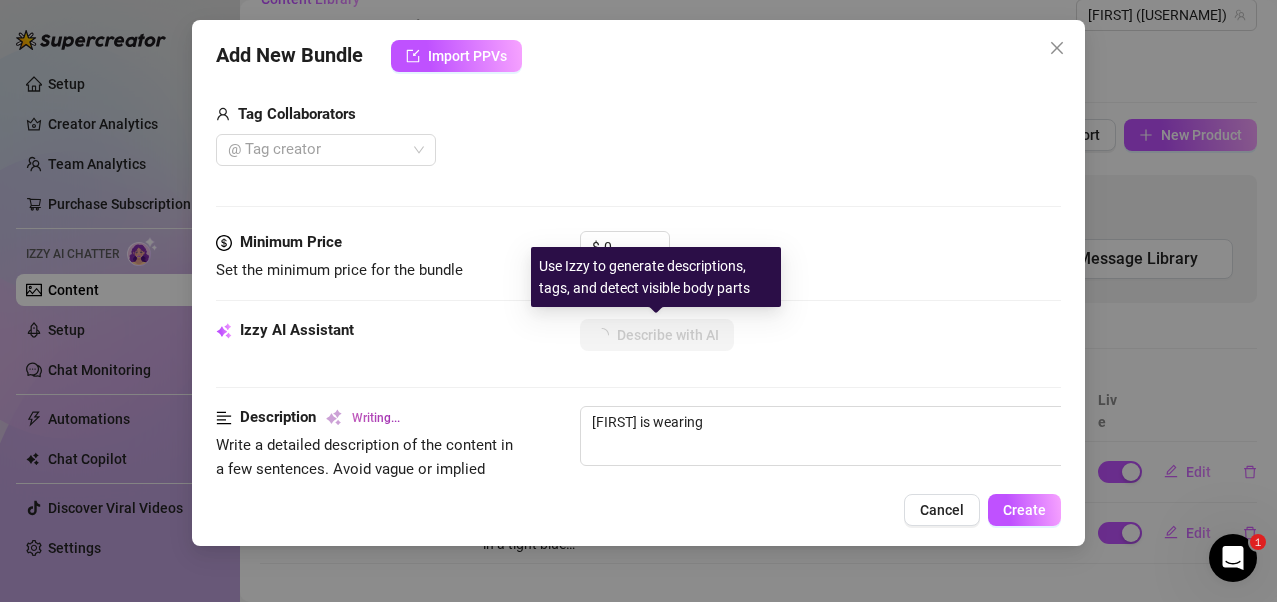 type on "[FIRST] is wearing a" 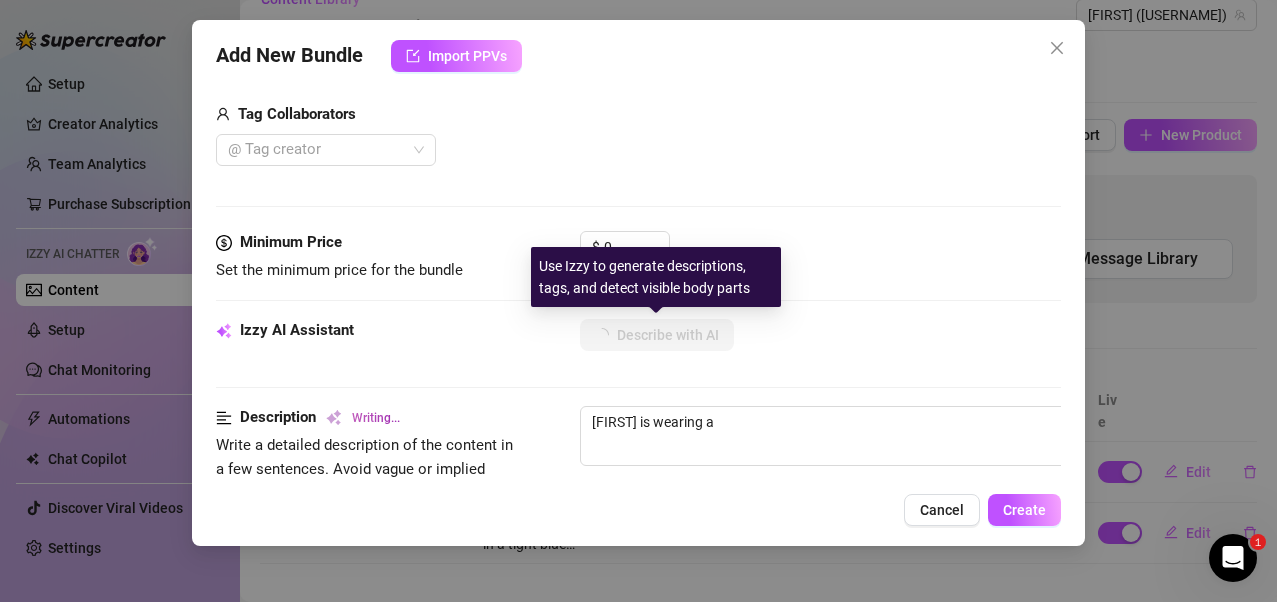 type on "[FIRST] is wearing a beige" 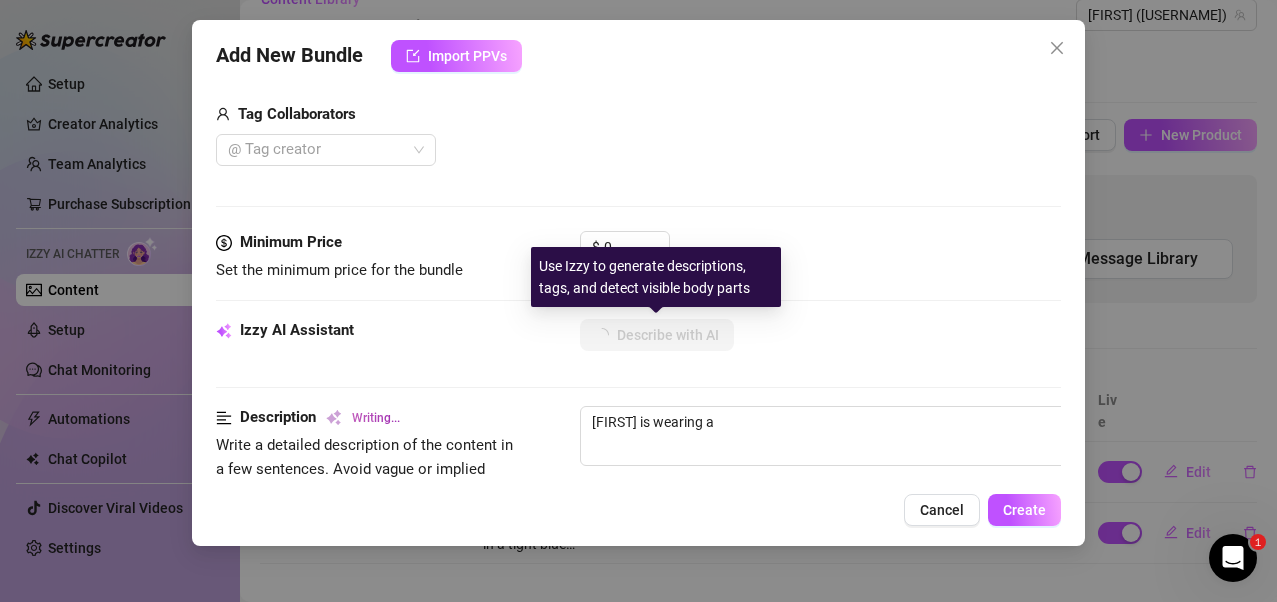 type on "[FIRST] is wearing a beige" 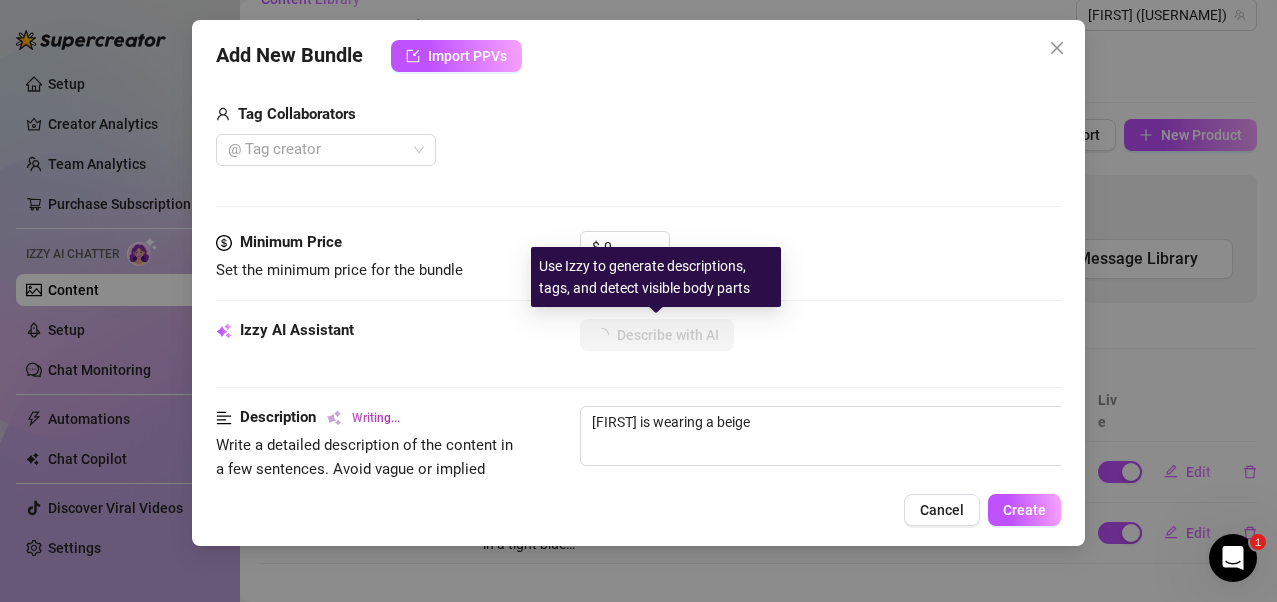 type on "[FIRST] is wearing a beige top" 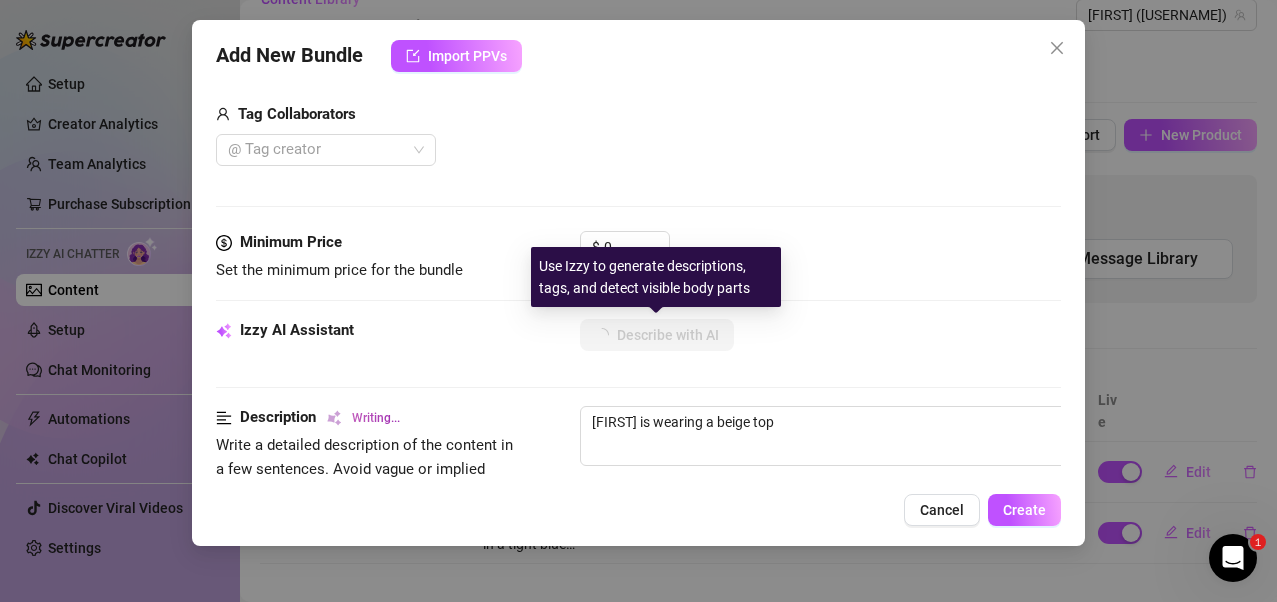 type on "[FIRST] is wearing a beige top while" 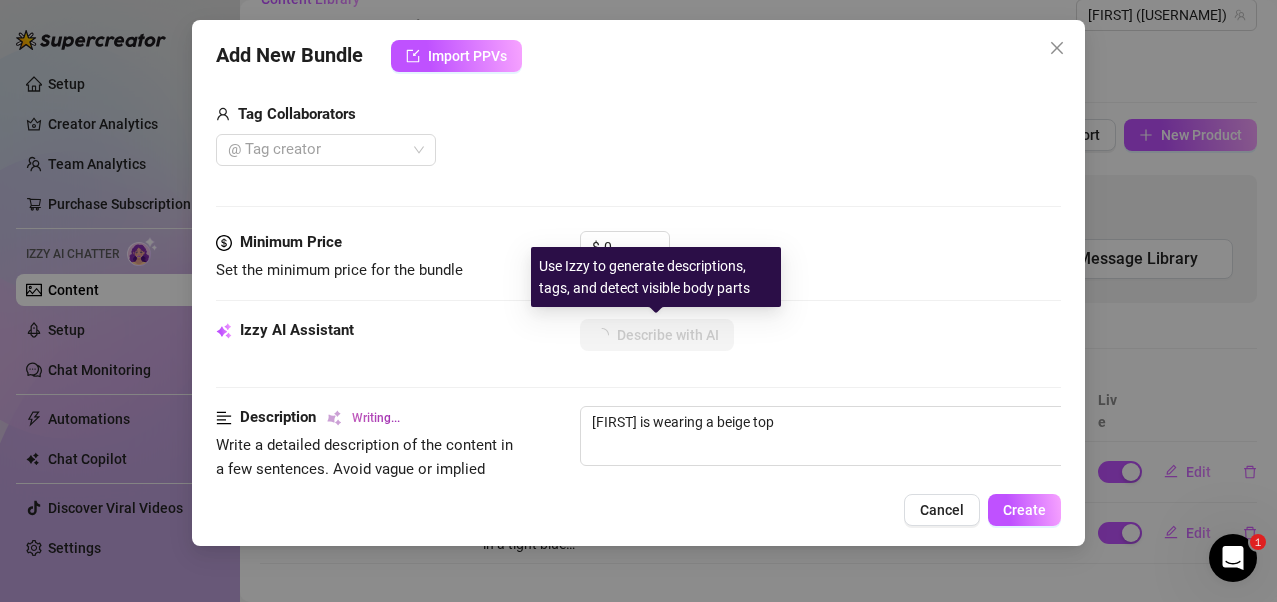 type on "[FIRST] is wearing a beige top while" 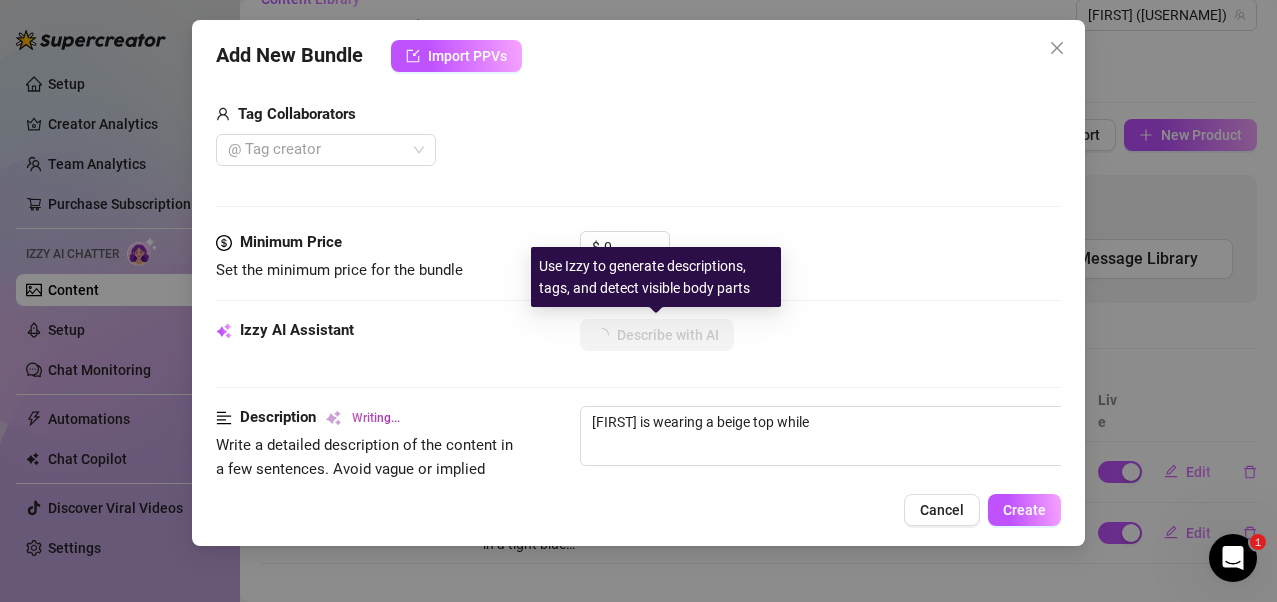 type on "[FIRST] is wearing a beige top while giving" 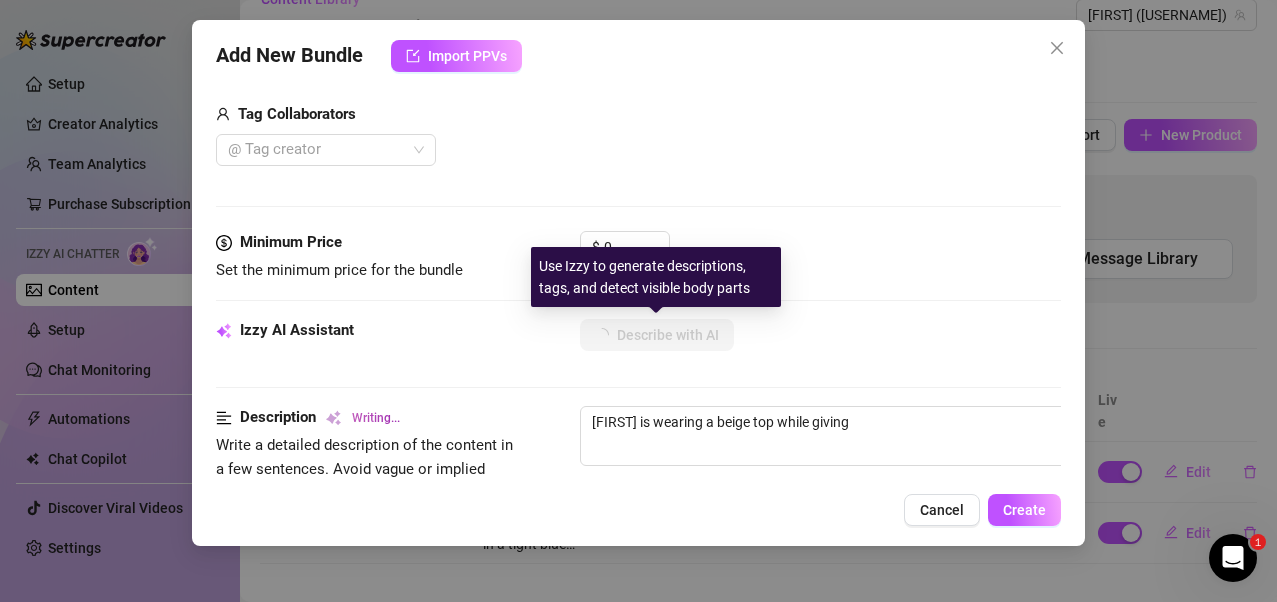 type on "[FIRST] is wearing a beige top while giving a" 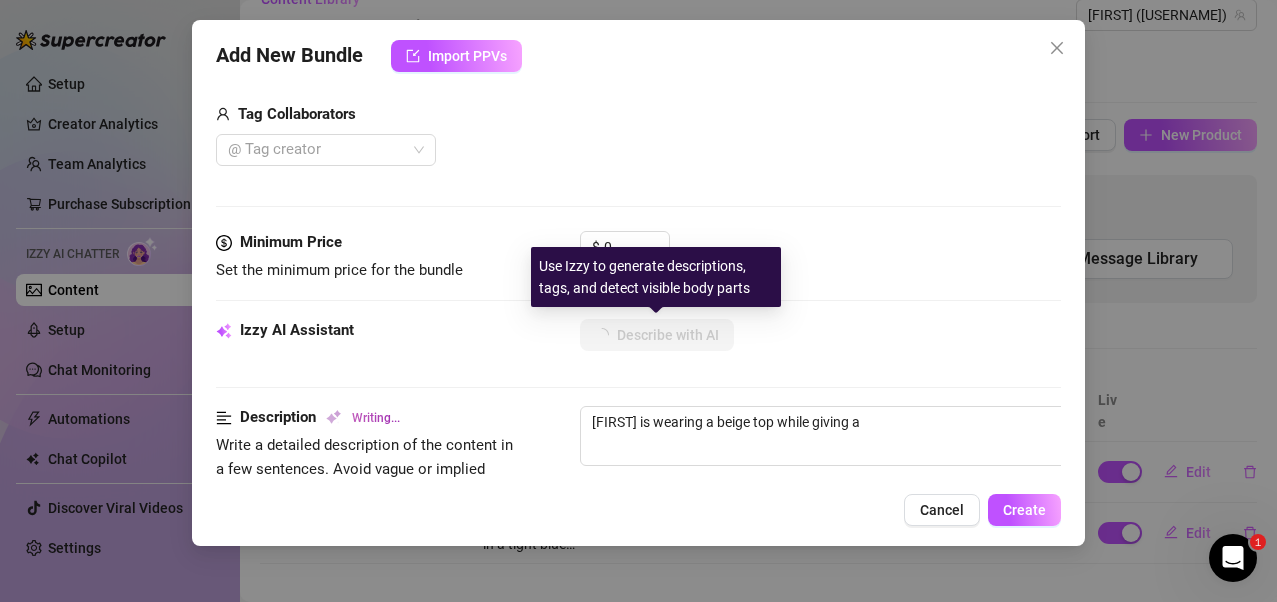 type on "[FIRST] is wearing a beige top while giving a blowjob" 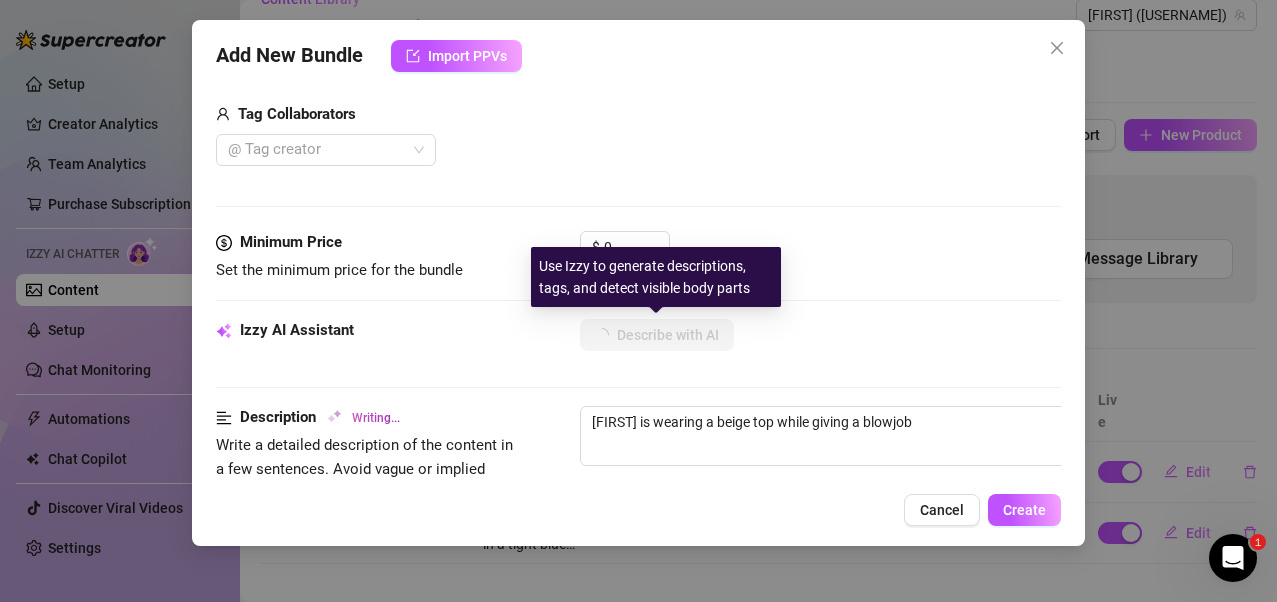 type on "[FIRST] is wearing a beige top while giving a blowjob to" 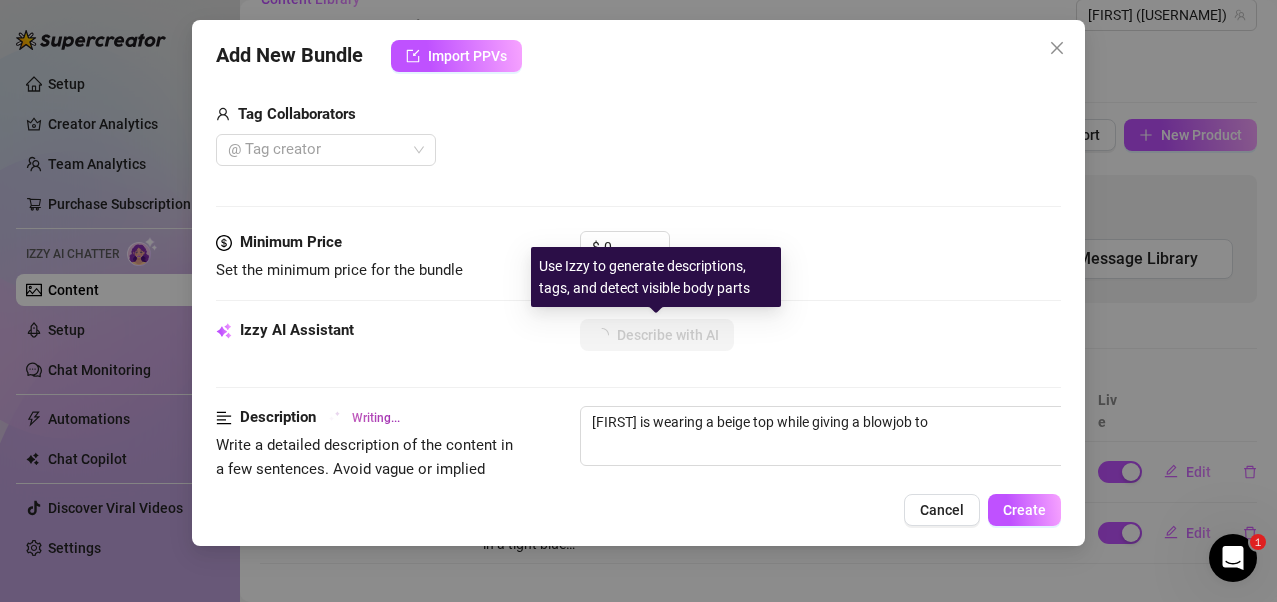 type on "[FIRST] is wearing a beige top while giving a" 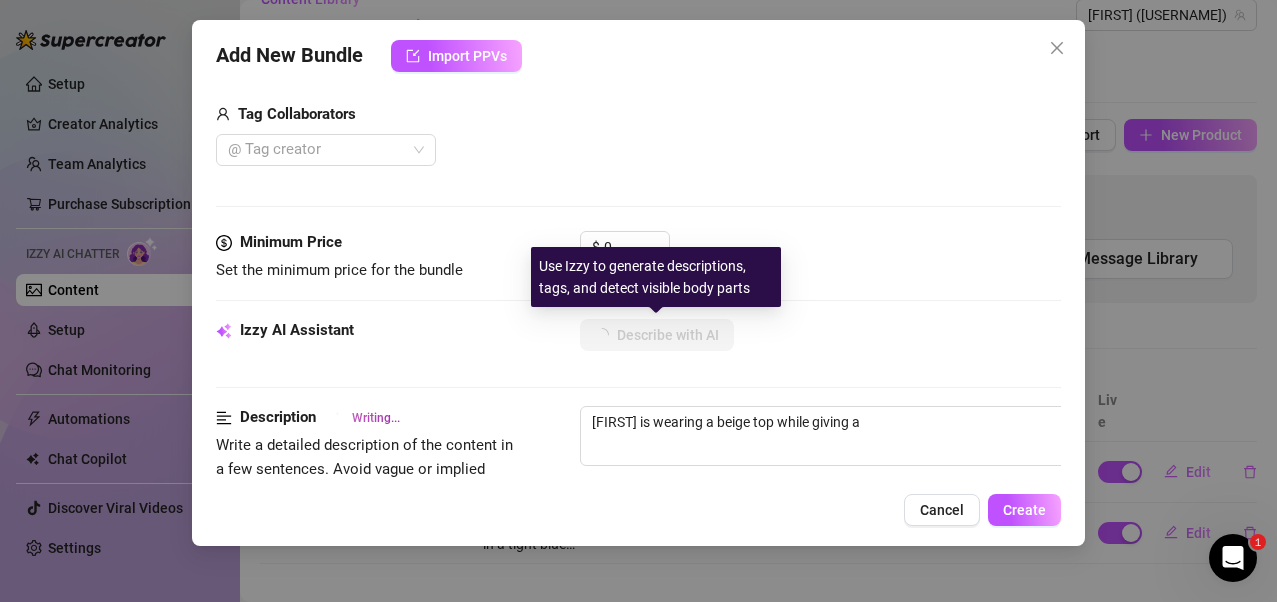type on "[FIRST] is wearing a beige top while giving a blowjob to a thick" 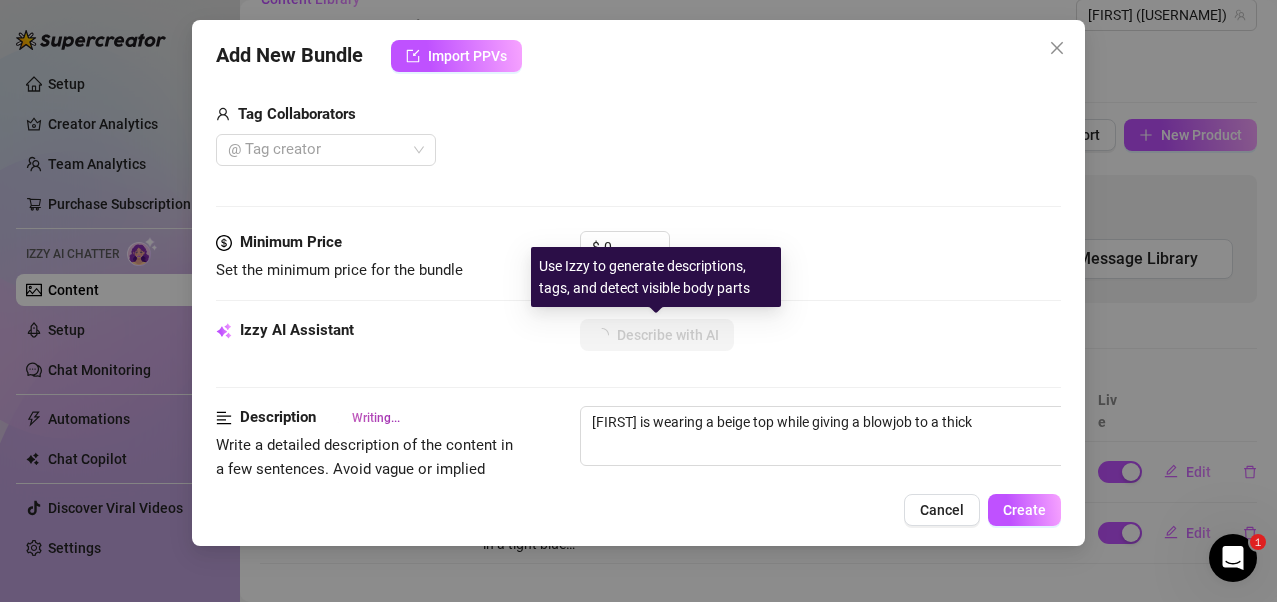 type on "[FIRST] is wearing a beige top while giving a blowjob to a thick cock." 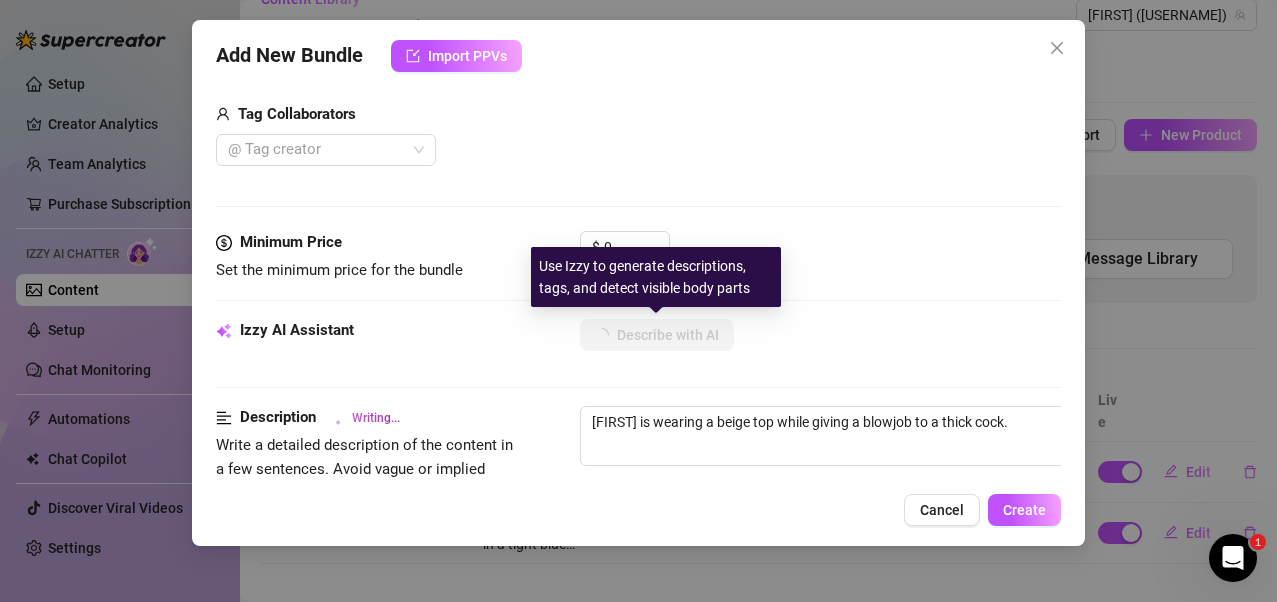 type on "[FIRST] is wearing a beige top while giving a blowjob to a thick cock. Her" 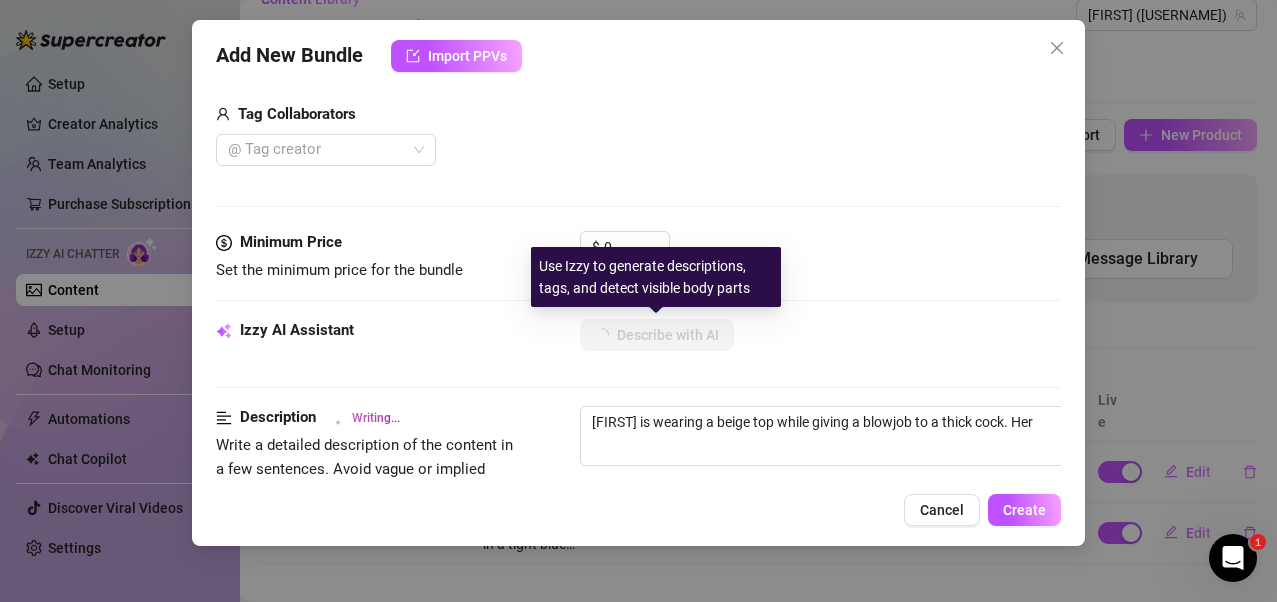 type on "[FIRST] is wearing a beige top while giving a blowjob to a thick cock. Her tits" 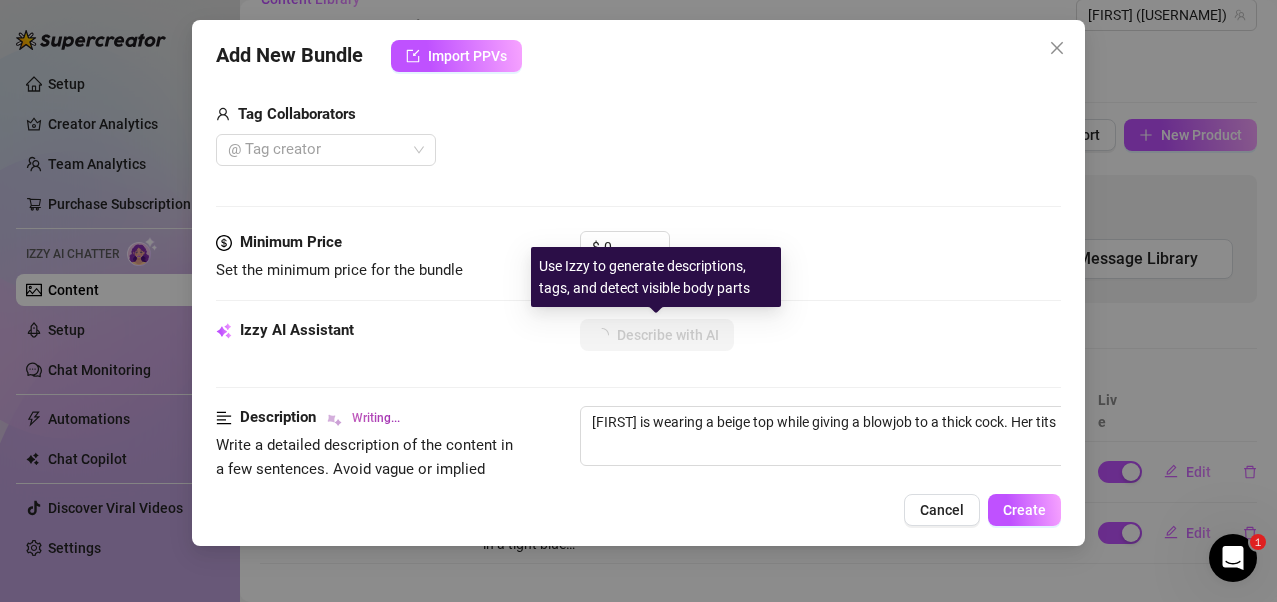 type on "[FIRST] is wearing a beige top while giving a blowjob to a thick cock. Her tits are" 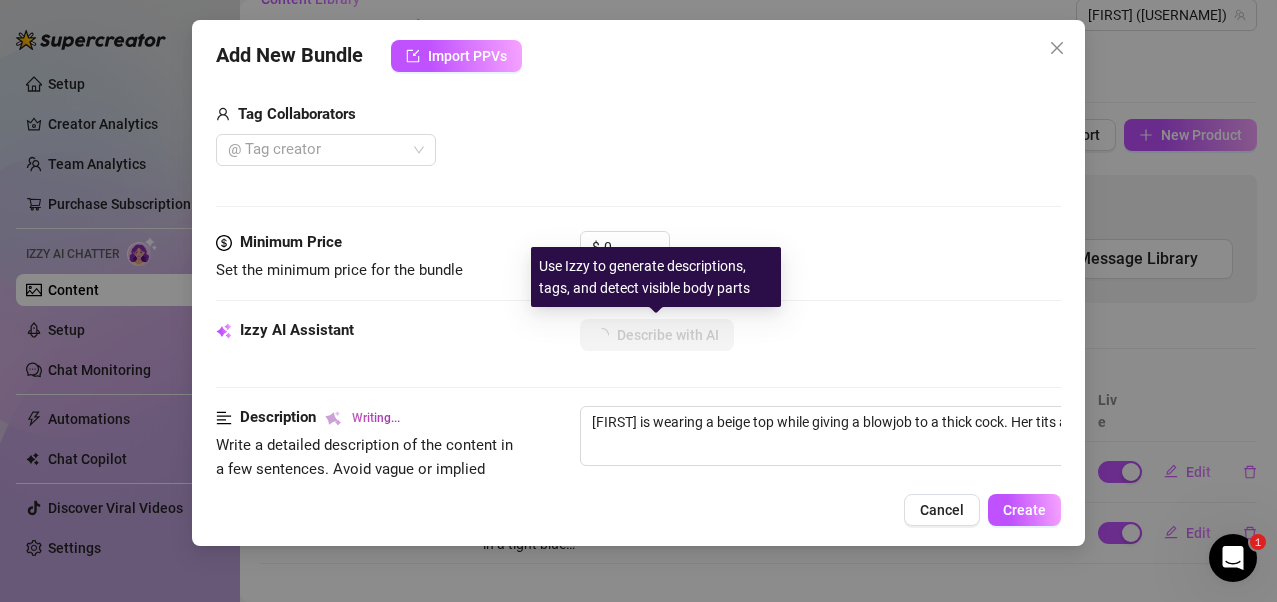 type on "[FIRST] is wearing a beige top while giving a blowjob to a thick cock. Her tits are partially" 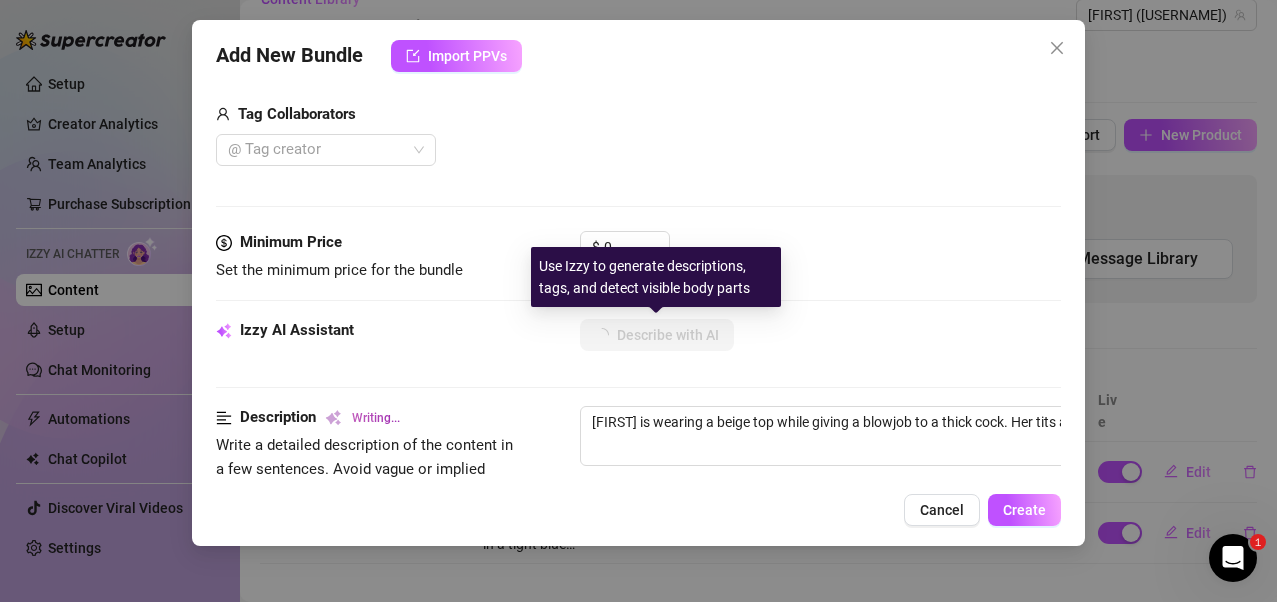 type on "[FIRST] is wearing a beige top while giving a blowjob to a thick cock. Her tits are partially visible," 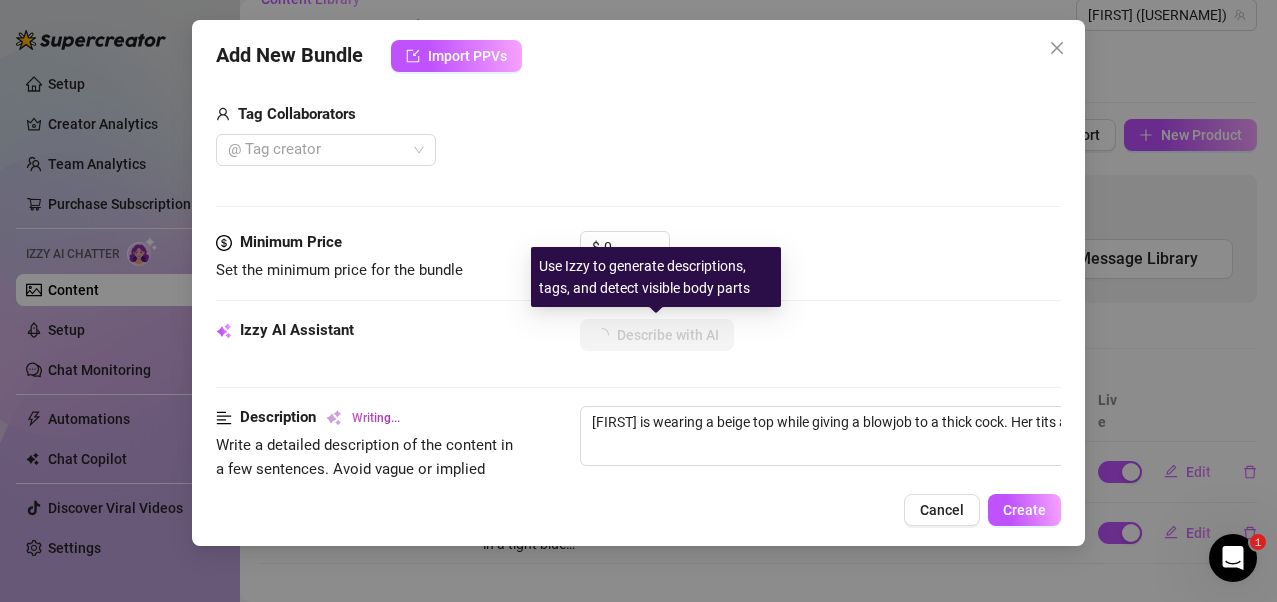 type on "[FIRST] is wearing a beige top while giving a blowjob to a thick cock. Her tits are partially visible, and" 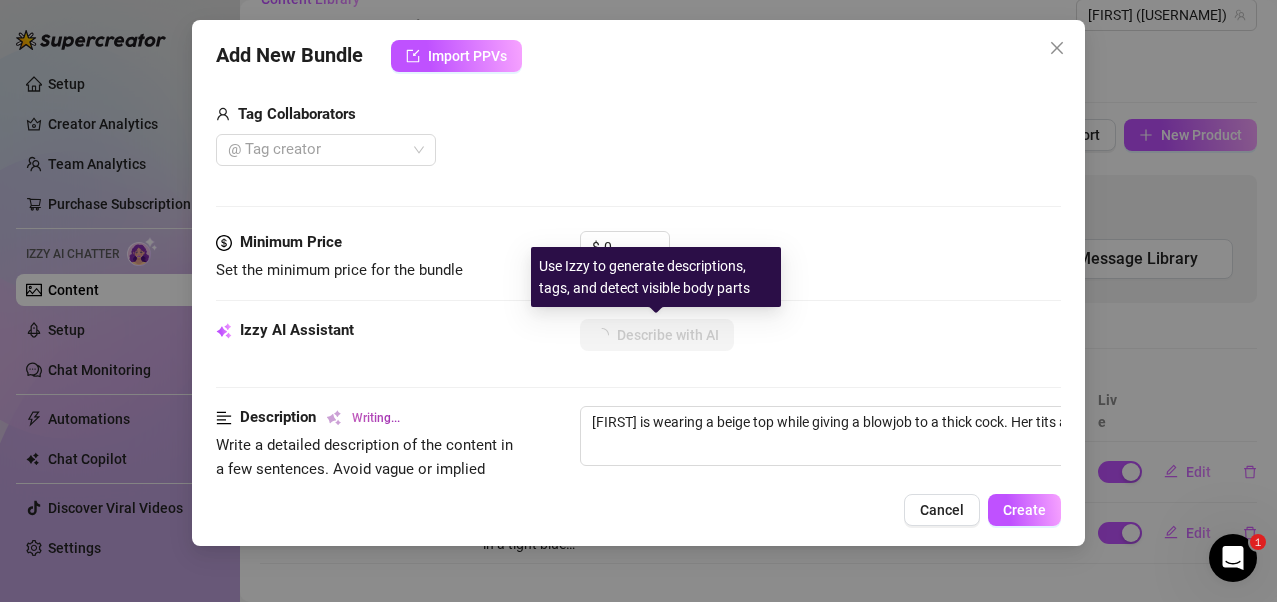 type on "[FIRST] is wearing a beige top while giving a blowjob to a thick cock. Her tits are partially visible, and she" 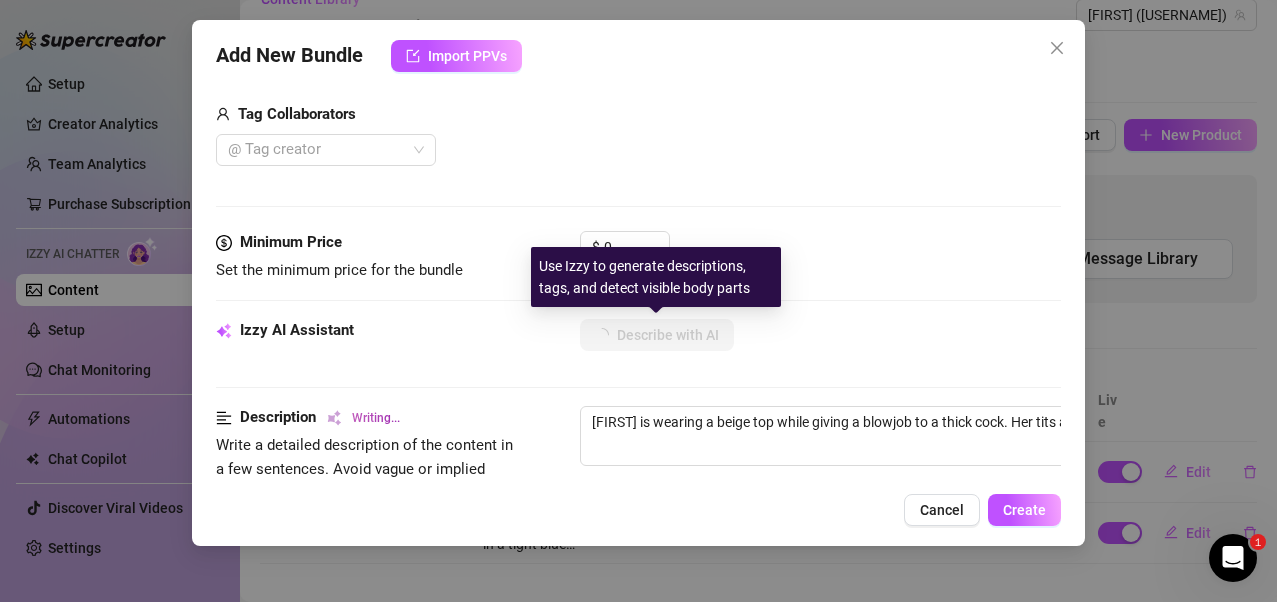 type on "[FIRST] is wearing a beige top while giving a blowjob to a thick cock. Her tits are partially visible, and she uses" 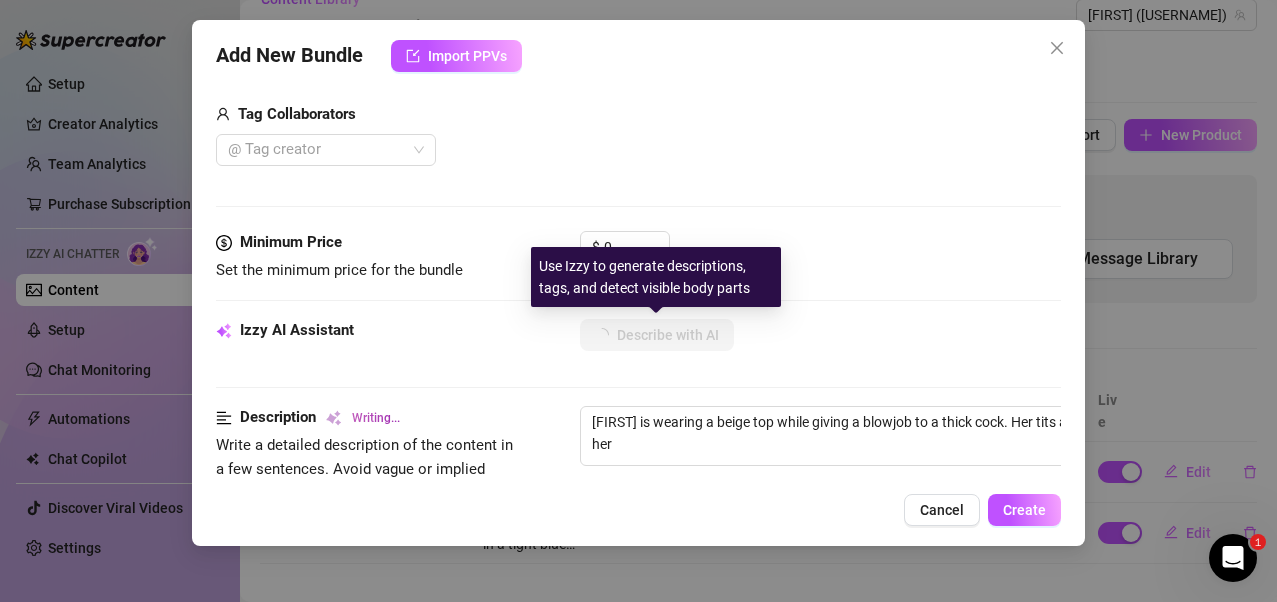 type on "[FIRST] is wearing a beige top while giving a blowjob to a thick cock. Her tits are partially visible, and she uses her hand" 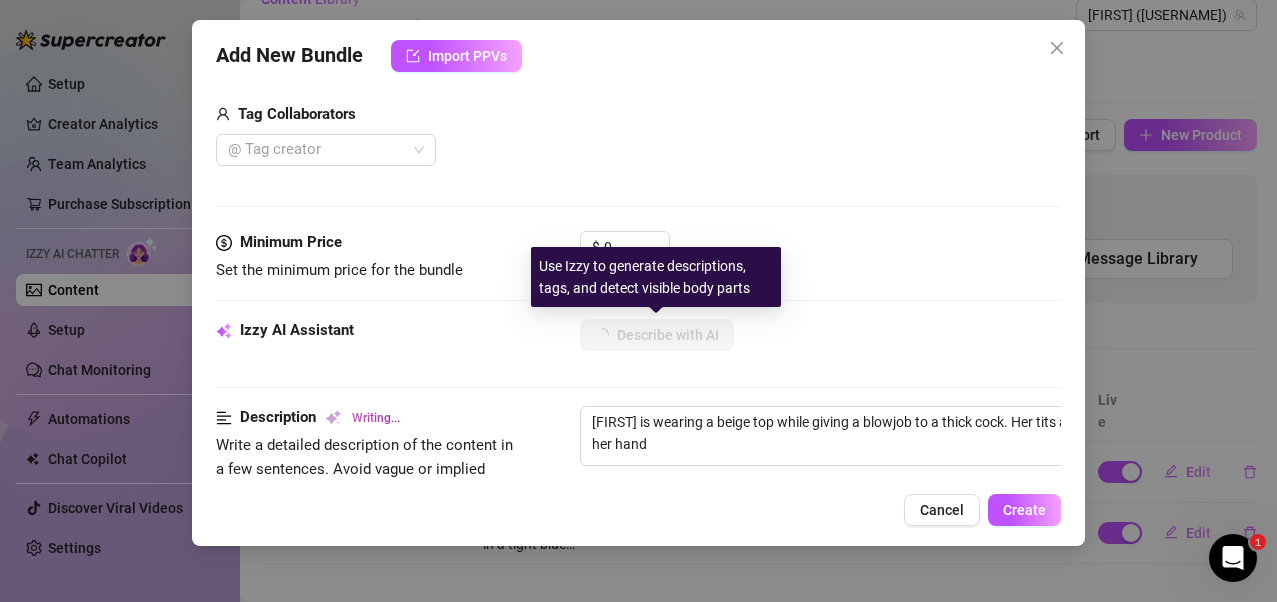 type on "[FIRST] is wearing a beige top while giving a blowjob to a thick cock. Her tits are partially visible, and she uses her hand to" 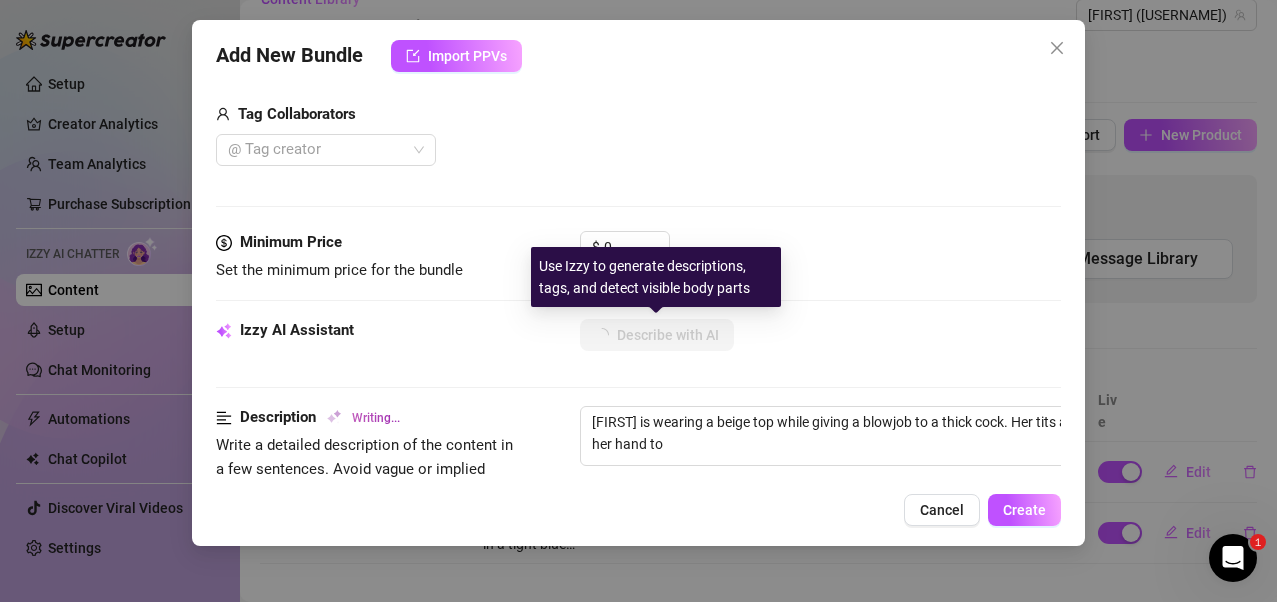 type on "[FIRST] is wearing a beige top while giving a blowjob to a thick cock. Her tits are partially visible, and she uses her hand to stroke" 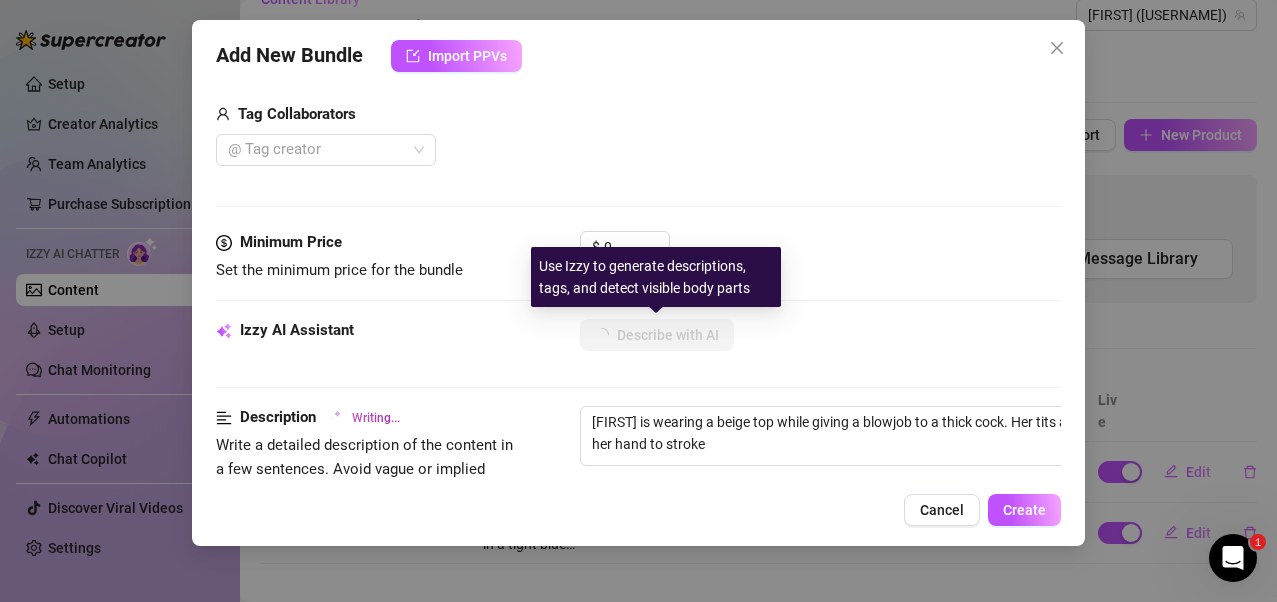 type on "[FIRST] is wearing a beige top while giving a blowjob to a thick cock. Her tits are partially visible, and she uses her hand to stroke the" 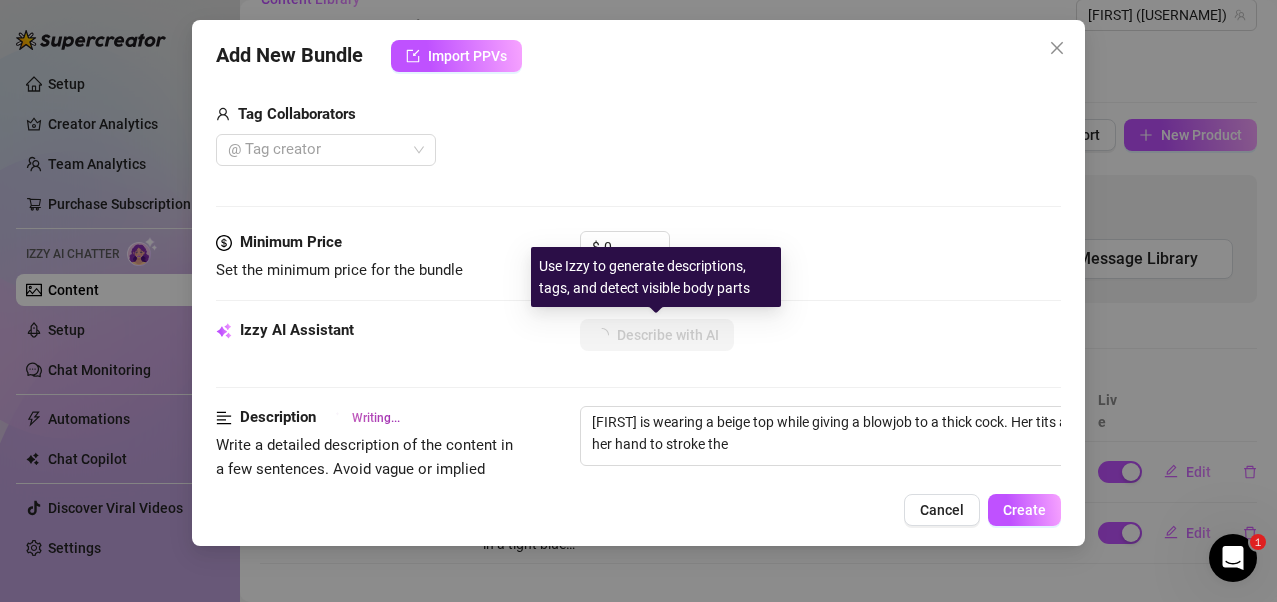 type on "[FIRST] is wearing a beige top while giving a blowjob to a thick cock. Her tits are partially visible, and she uses her hand to stroke the shaft," 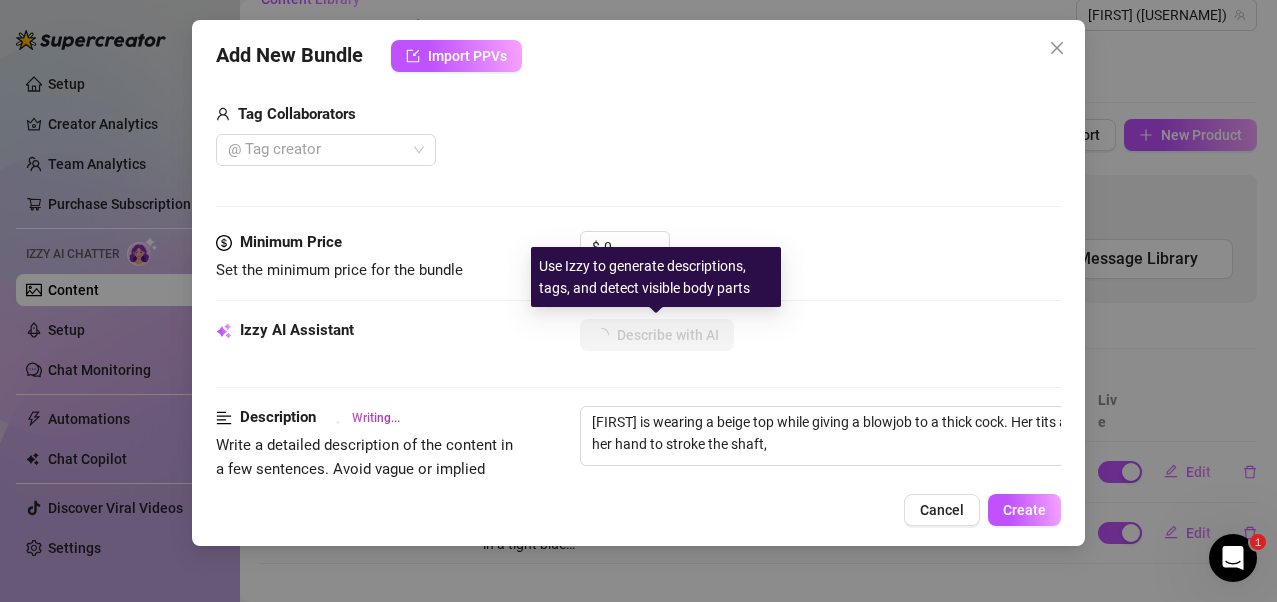 type on "[FIRST] is wearing a beige top while giving a blowjob to a thick cock. Her tits are partially visible, and she uses her hand to stroke the shaft, creating" 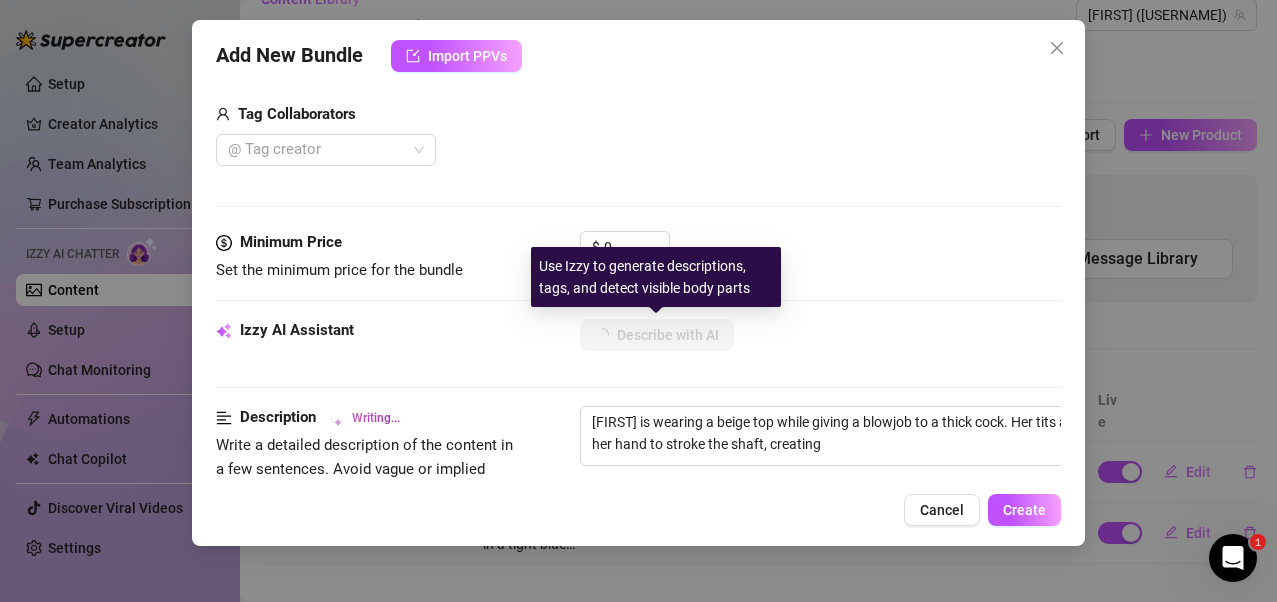 type on "[FIRST] is wearing a beige top while giving a blowjob to a thick cock. Her tits are partially visible, and she uses her hand to stroke the shaft, creating an" 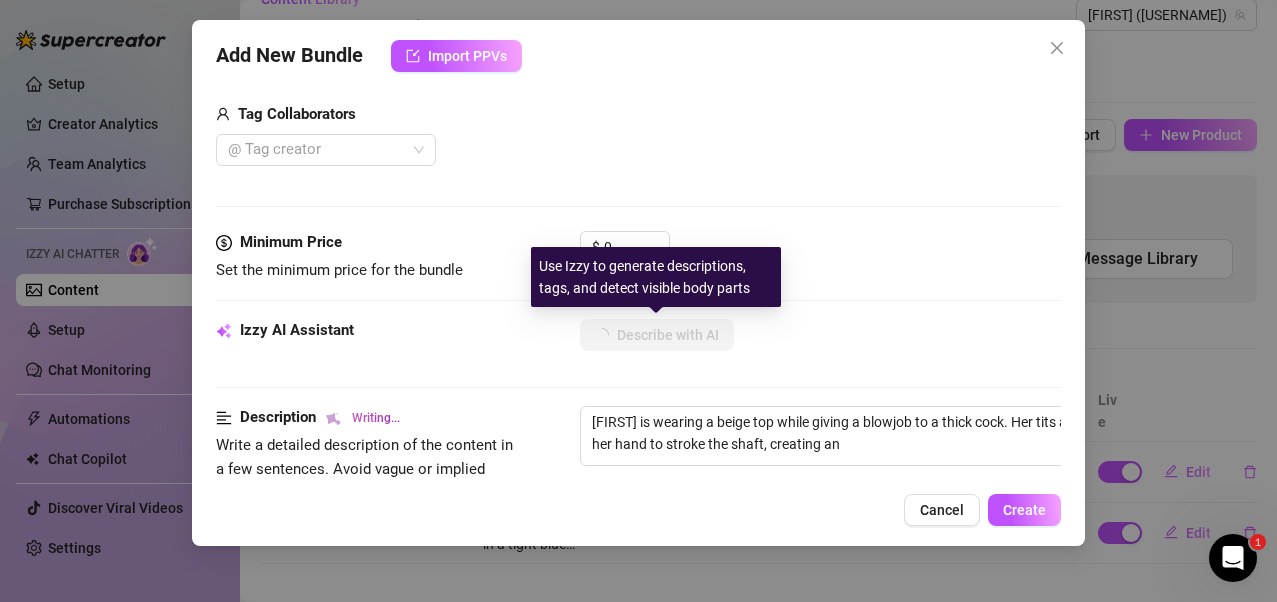 type on "[FIRST] is wearing a beige top while giving a blowjob to a thick cock. Her tits are partially visible, and she uses her hand to stroke the shaft, creating an intimate" 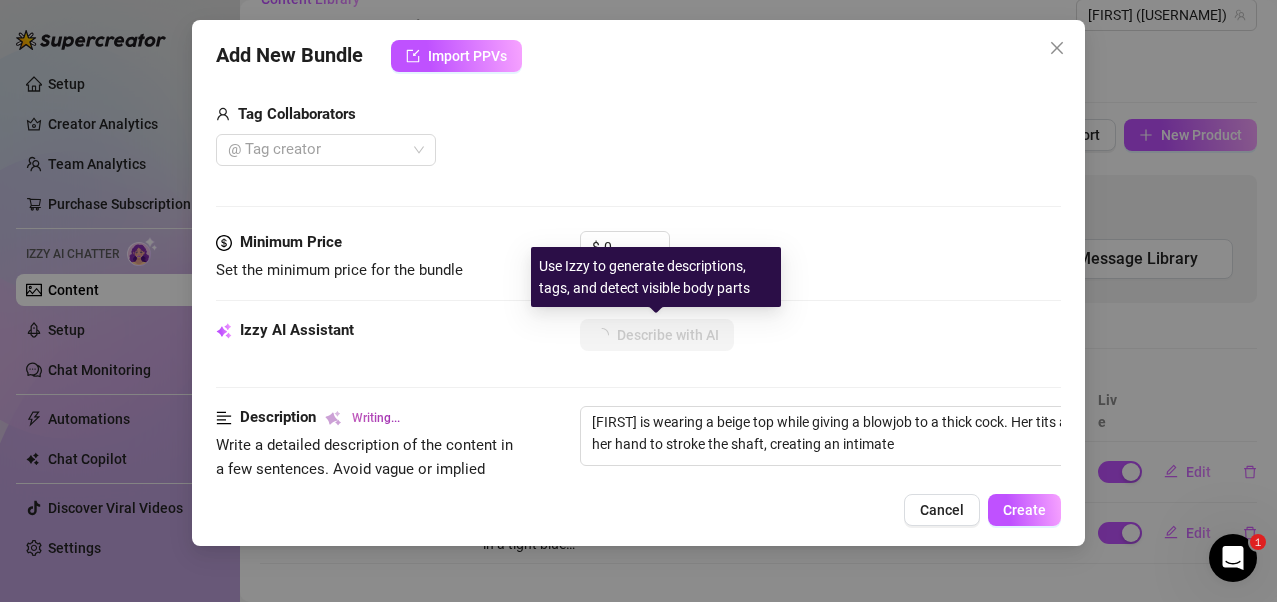 type on "[FIRST] is wearing a beige top while giving a blowjob to a thick cock. Her tits are partially visible, and she uses her hand to stroke the shaft, creating an intimate and" 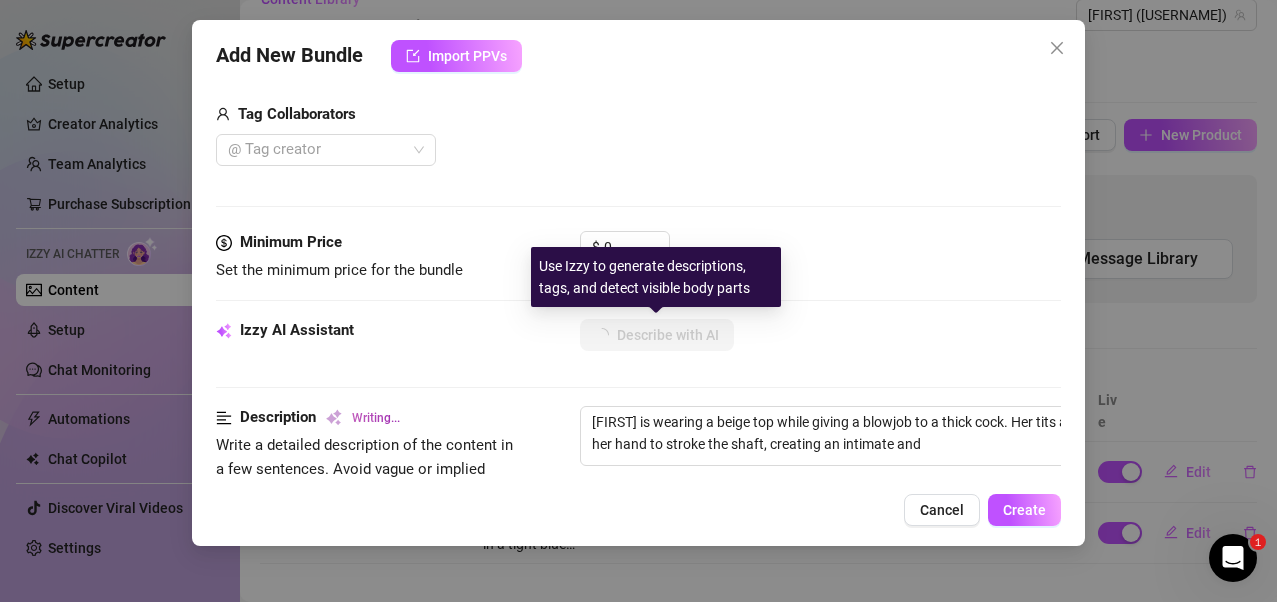 type on "[FIRST] is wearing a beige top while giving a blowjob to a thick cock. Her tits are partially visible, and she uses her hand to stroke the shaft, creating an intimate and intense" 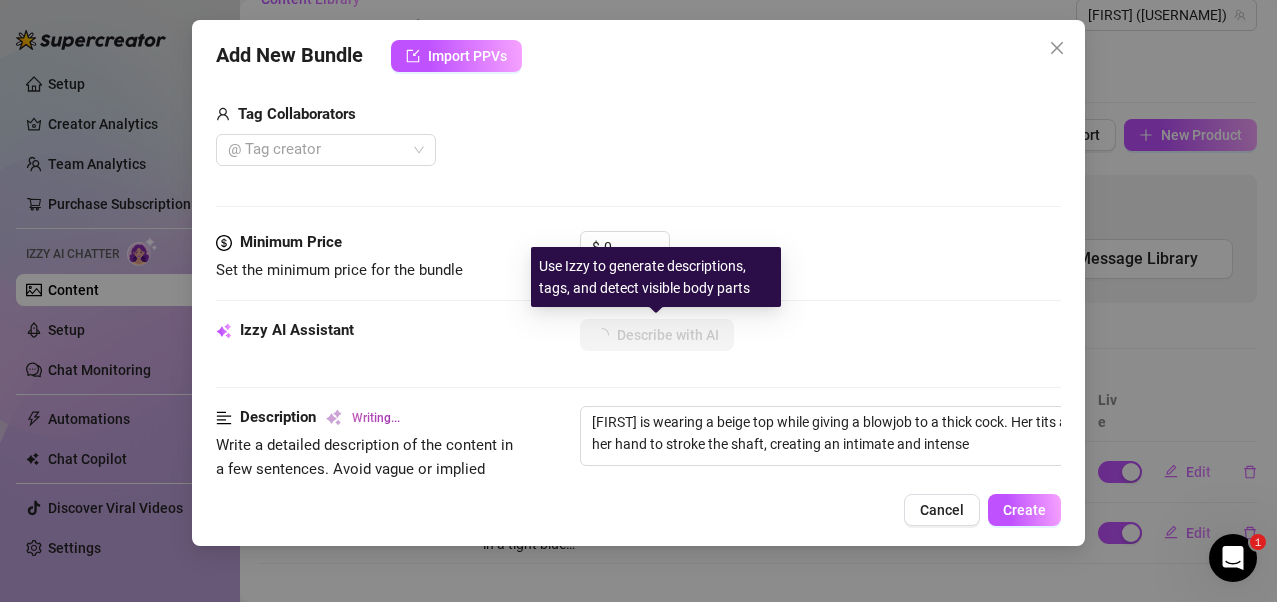 type on "[FIRST] is wearing a beige top while giving a blowjob to a thick cock. Her tits are partially visible, and she uses her hand to stroke the shaft, creating an intimate and intense oral" 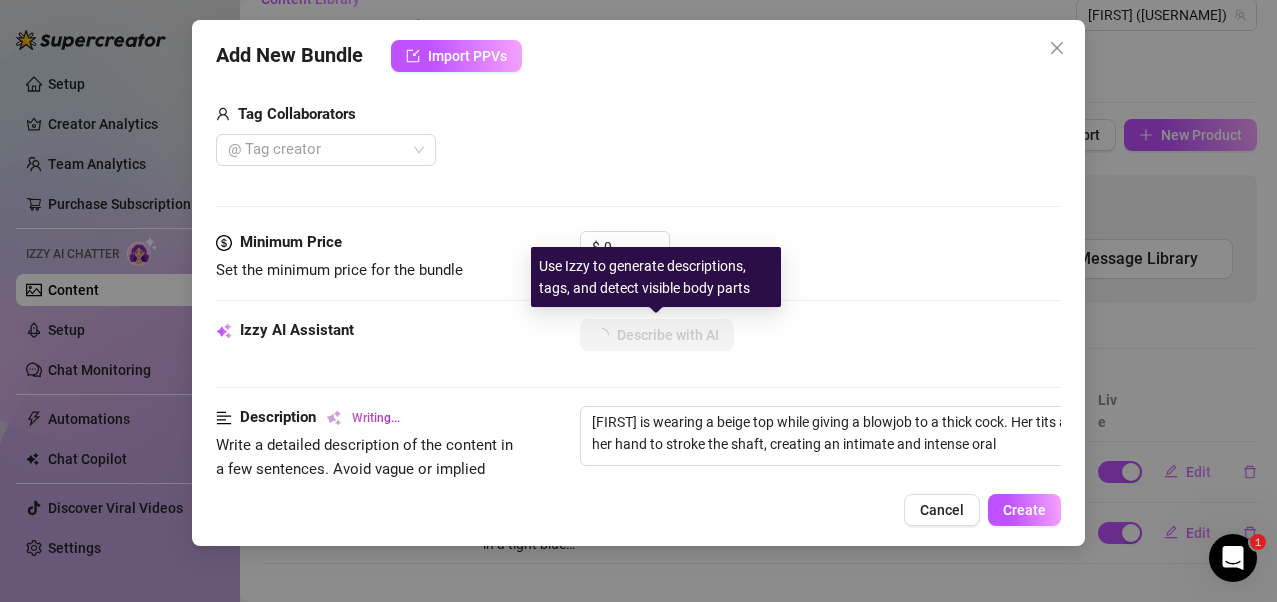 type on "[FIRST] is wearing a beige top while giving a blowjob to a thick cock. Her tits are partially visible, and she uses her hand to stroke the shaft, creating an intimate and intense oral experience." 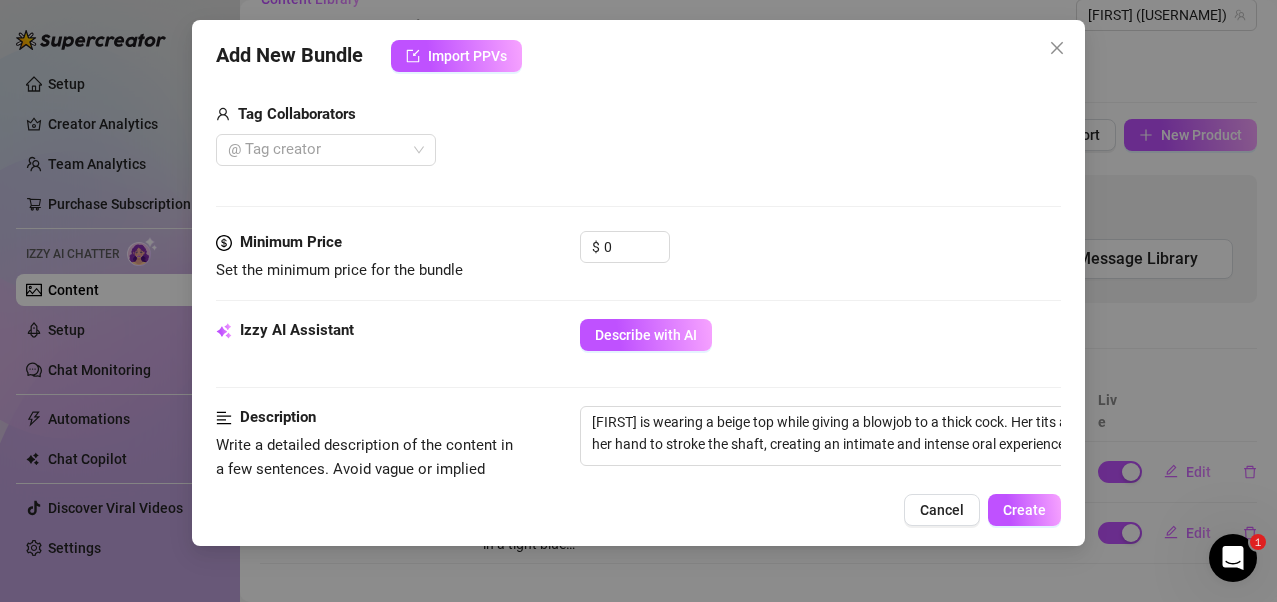 scroll, scrollTop: 595, scrollLeft: 0, axis: vertical 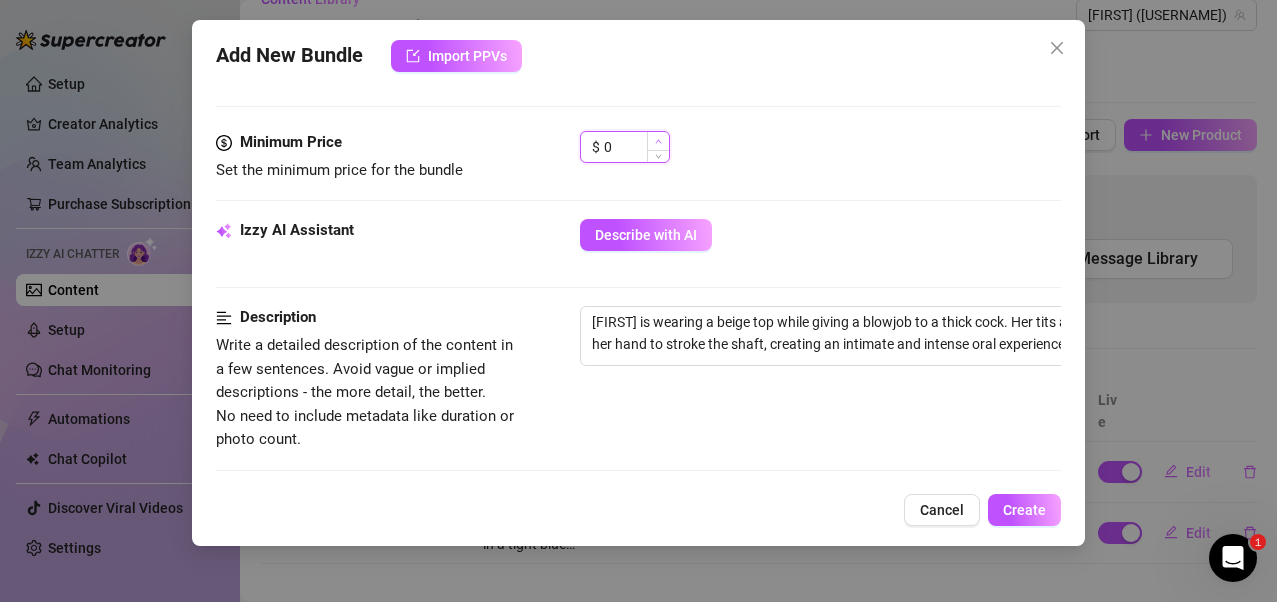 click at bounding box center [658, 141] 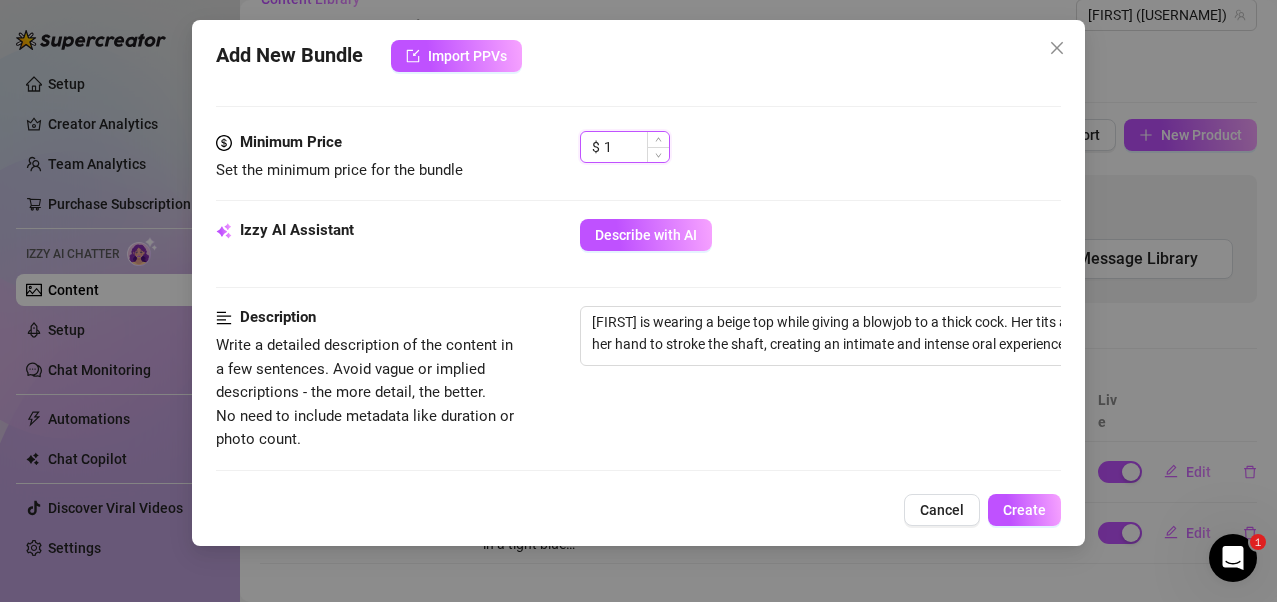 drag, startPoint x: 638, startPoint y: 140, endPoint x: 623, endPoint y: 144, distance: 15.524175 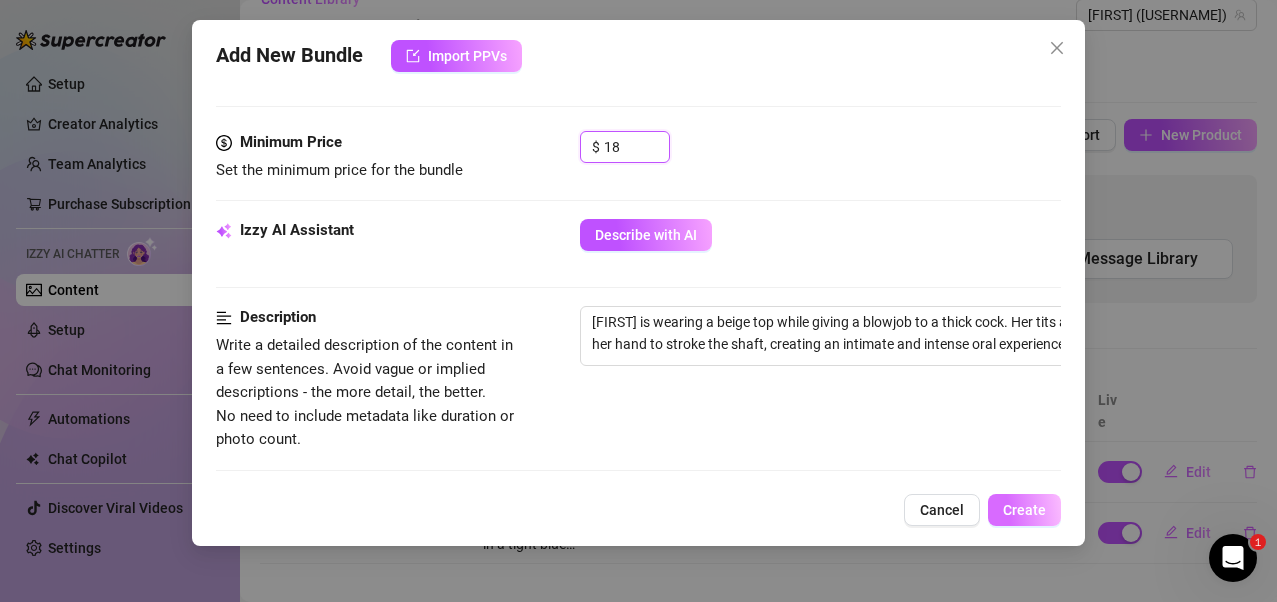 type on "18" 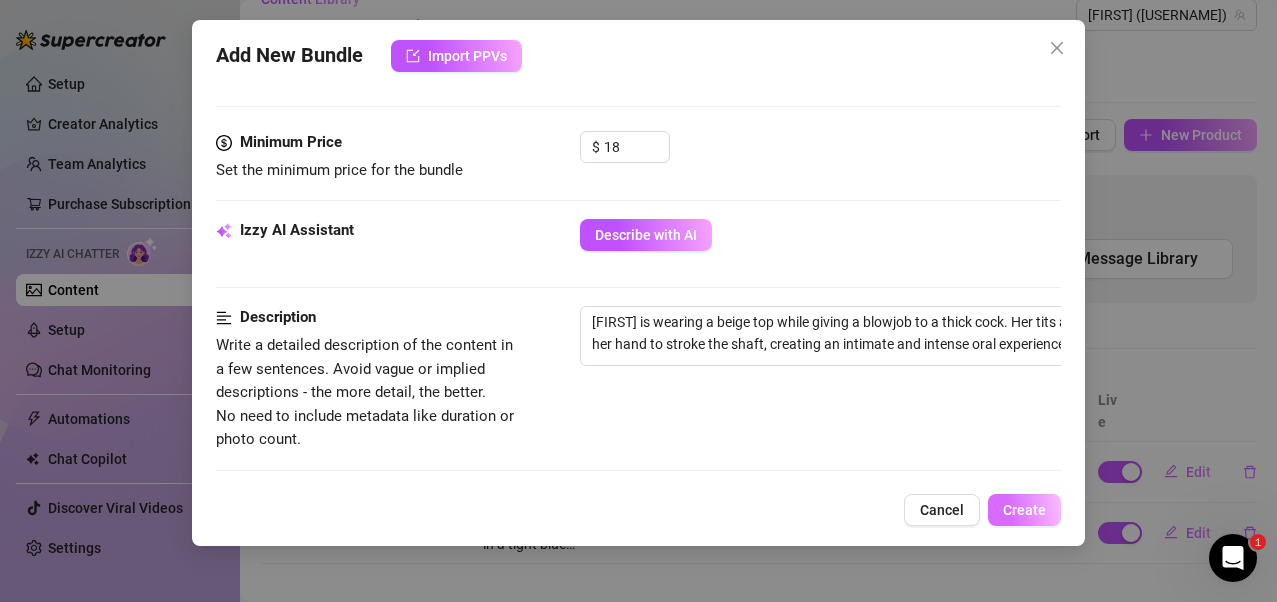 click on "Create" at bounding box center [1024, 510] 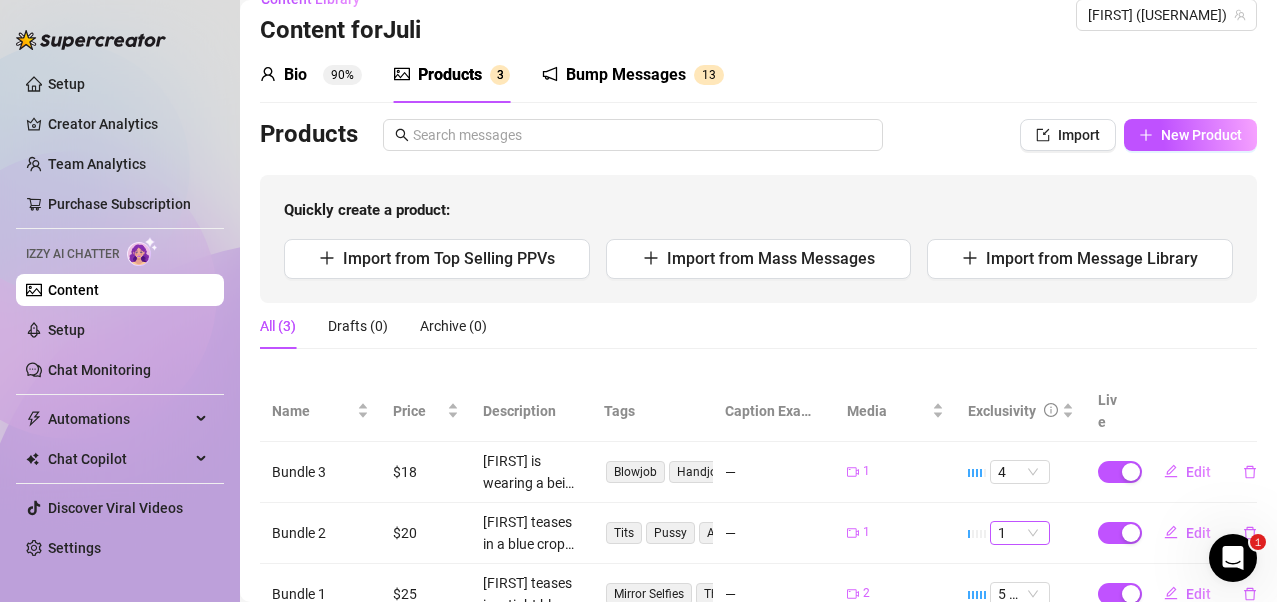 click on "1" at bounding box center [1020, 533] 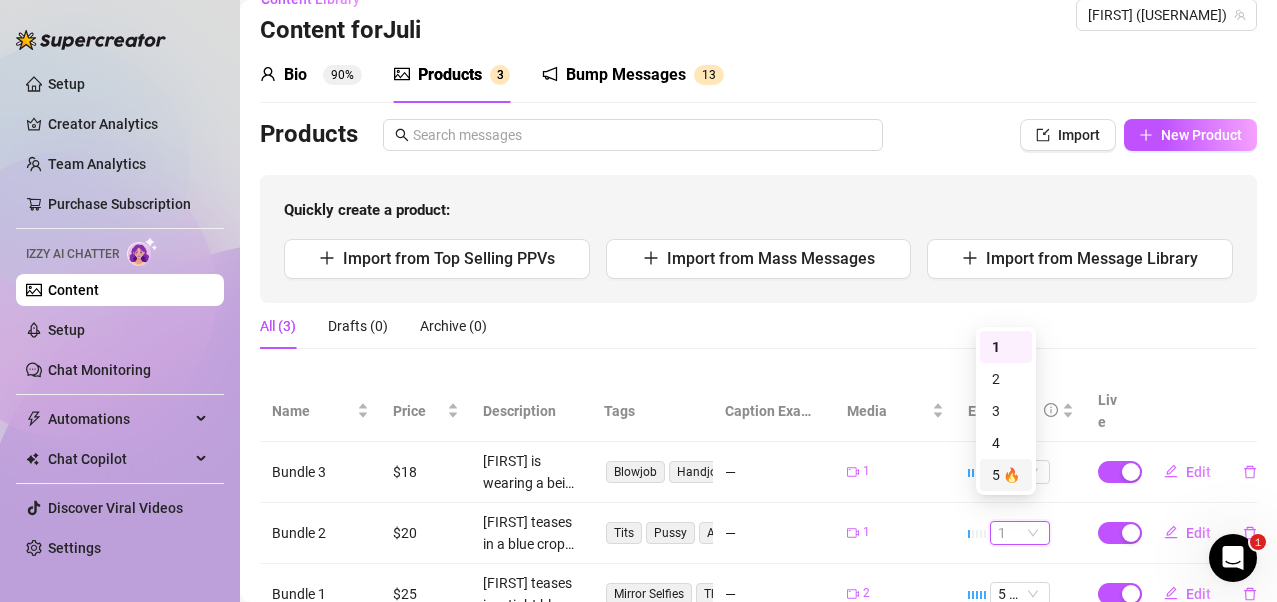 click on "5 🔥" at bounding box center (1006, 475) 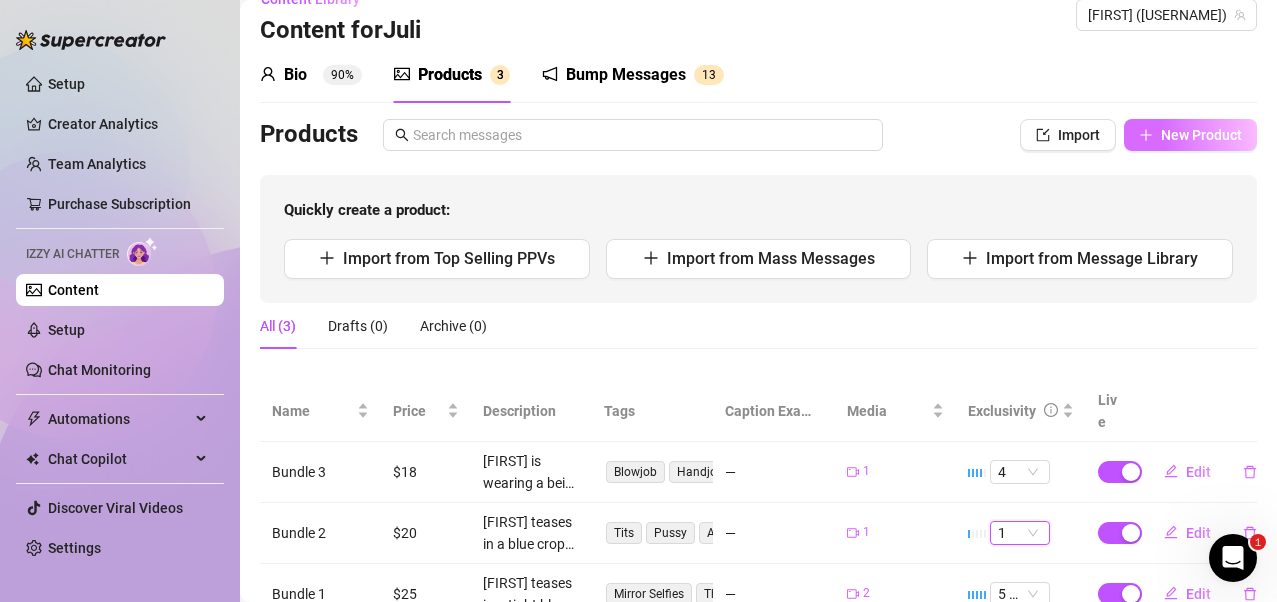 click on "New Product" at bounding box center [1201, 135] 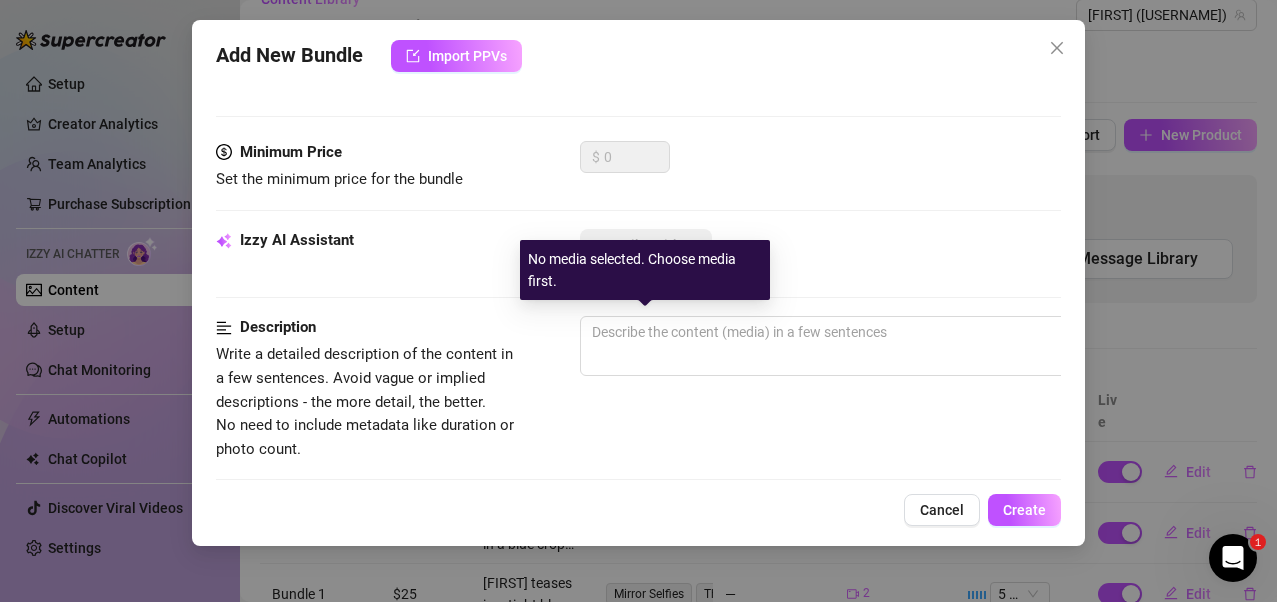 scroll, scrollTop: 0, scrollLeft: 0, axis: both 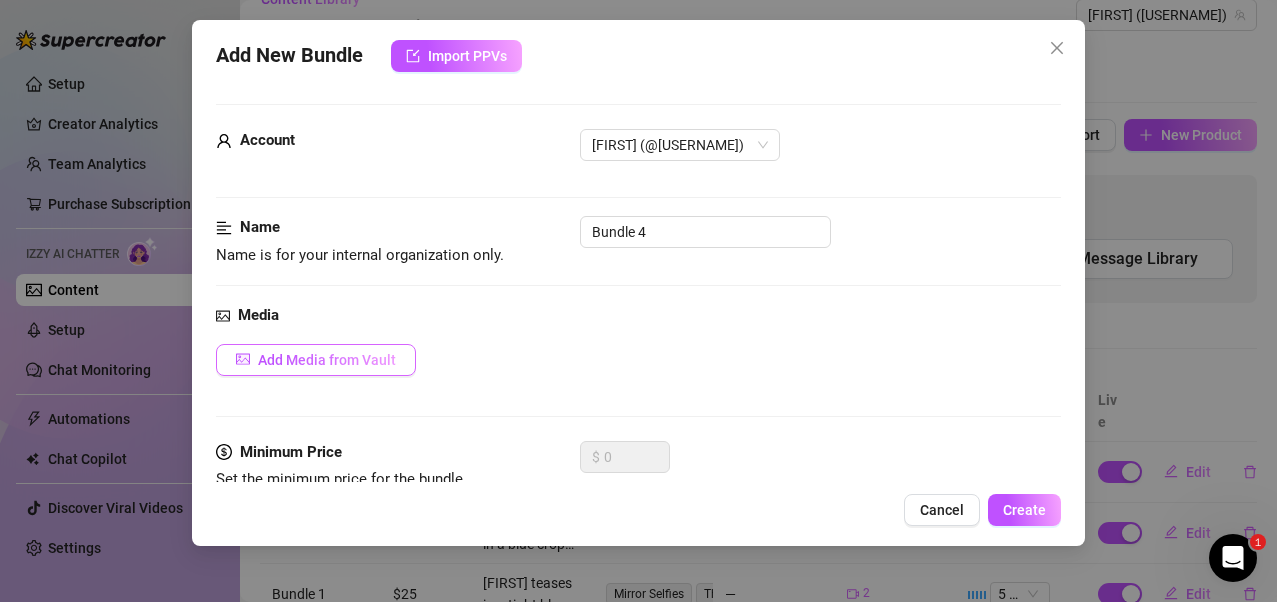 click on "Add Media from Vault" at bounding box center [327, 360] 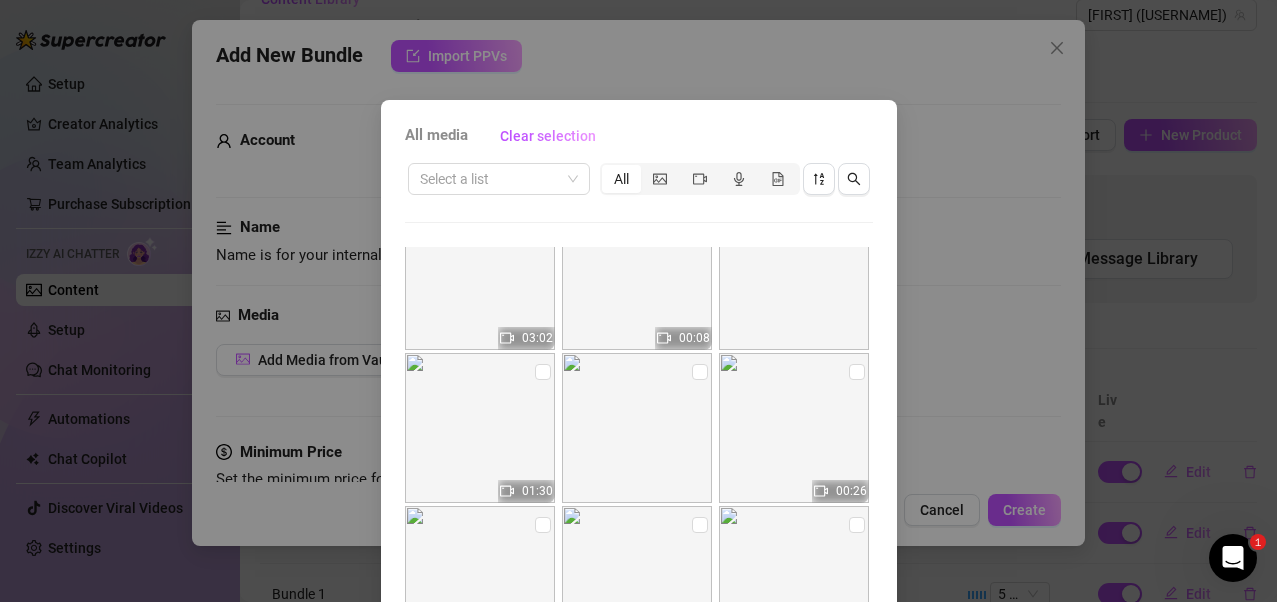 scroll, scrollTop: 100, scrollLeft: 0, axis: vertical 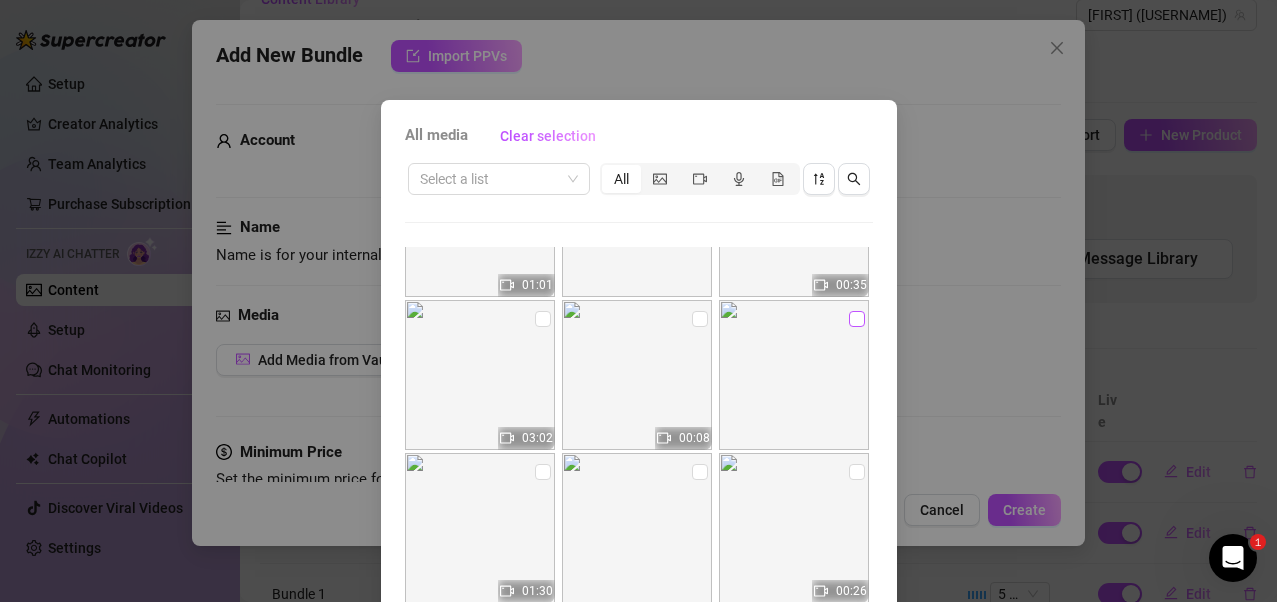 click at bounding box center [857, 319] 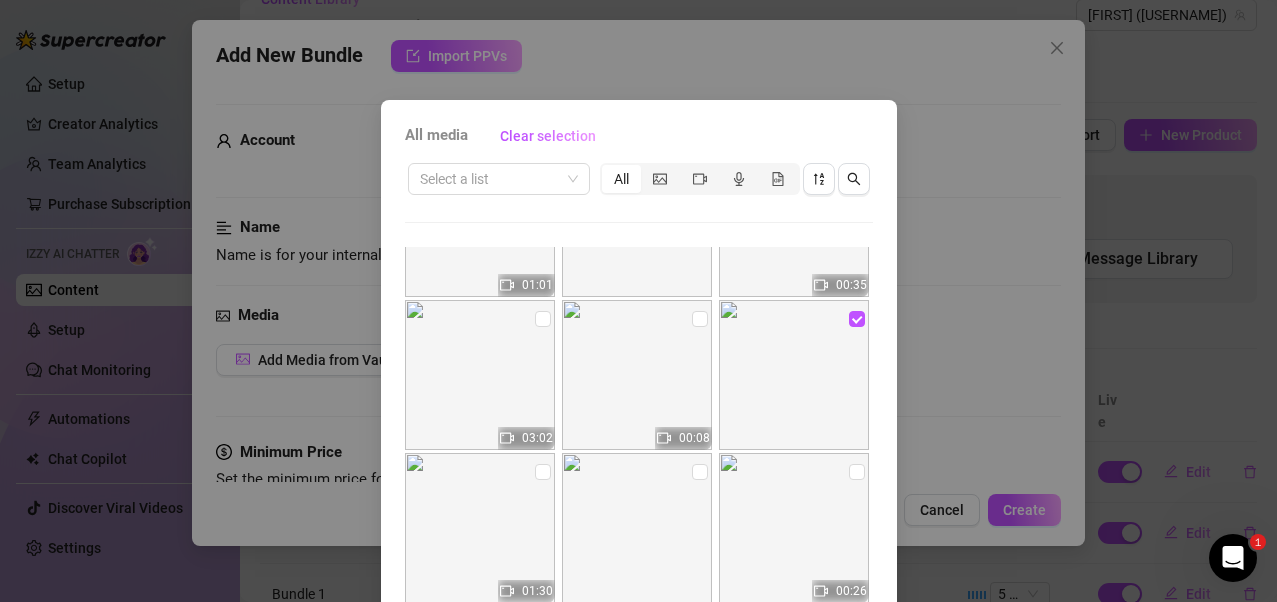 scroll, scrollTop: 500, scrollLeft: 0, axis: vertical 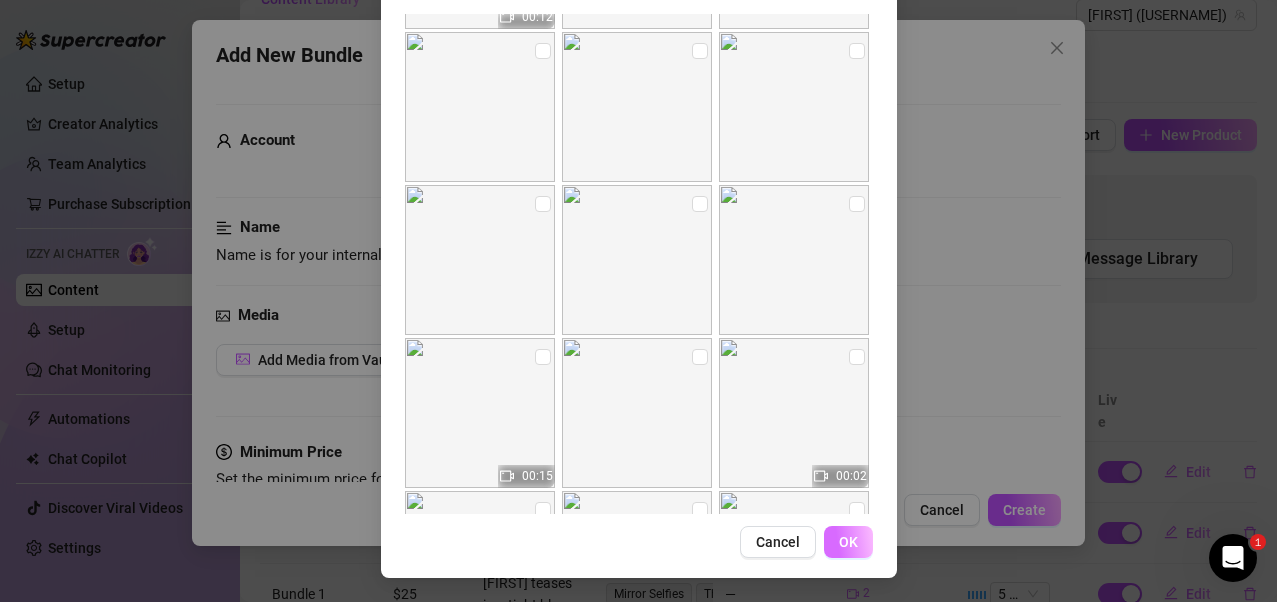 click on "OK" at bounding box center (848, 542) 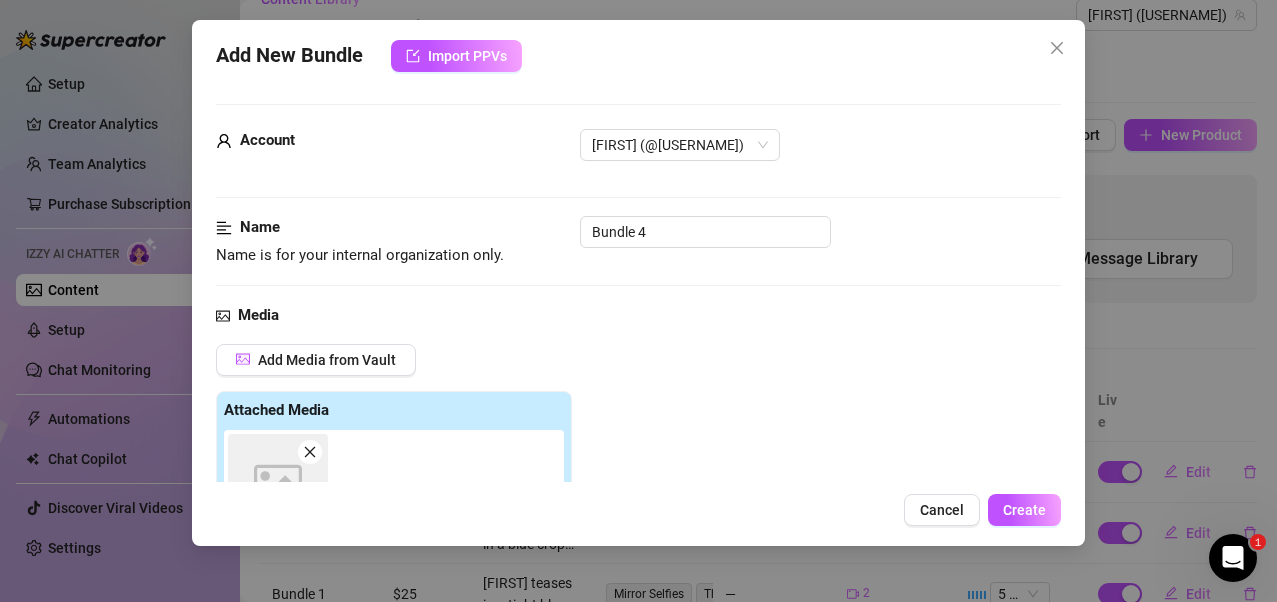 scroll, scrollTop: 373, scrollLeft: 0, axis: vertical 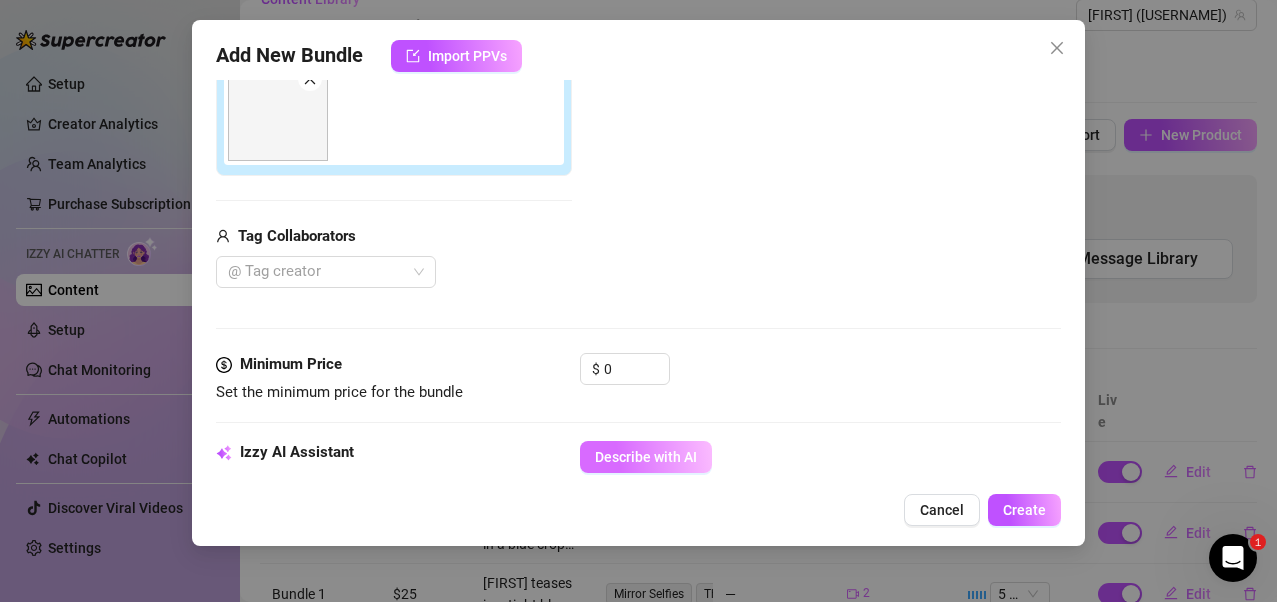 drag, startPoint x: 624, startPoint y: 664, endPoint x: 681, endPoint y: 447, distance: 224.36131 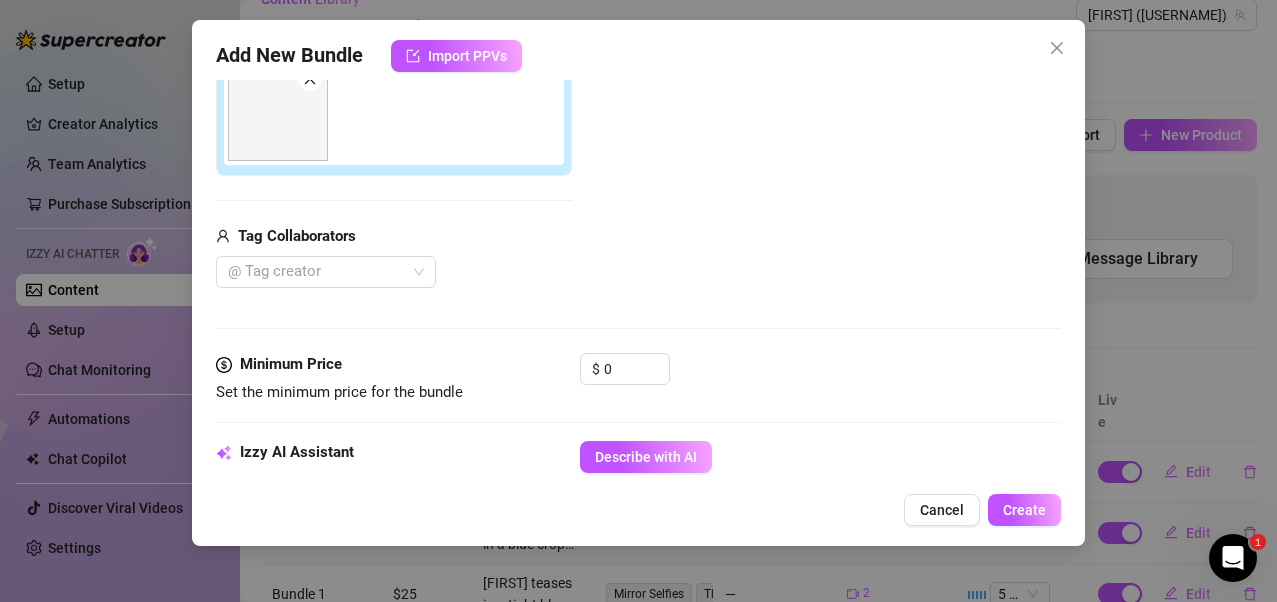scroll, scrollTop: 673, scrollLeft: 0, axis: vertical 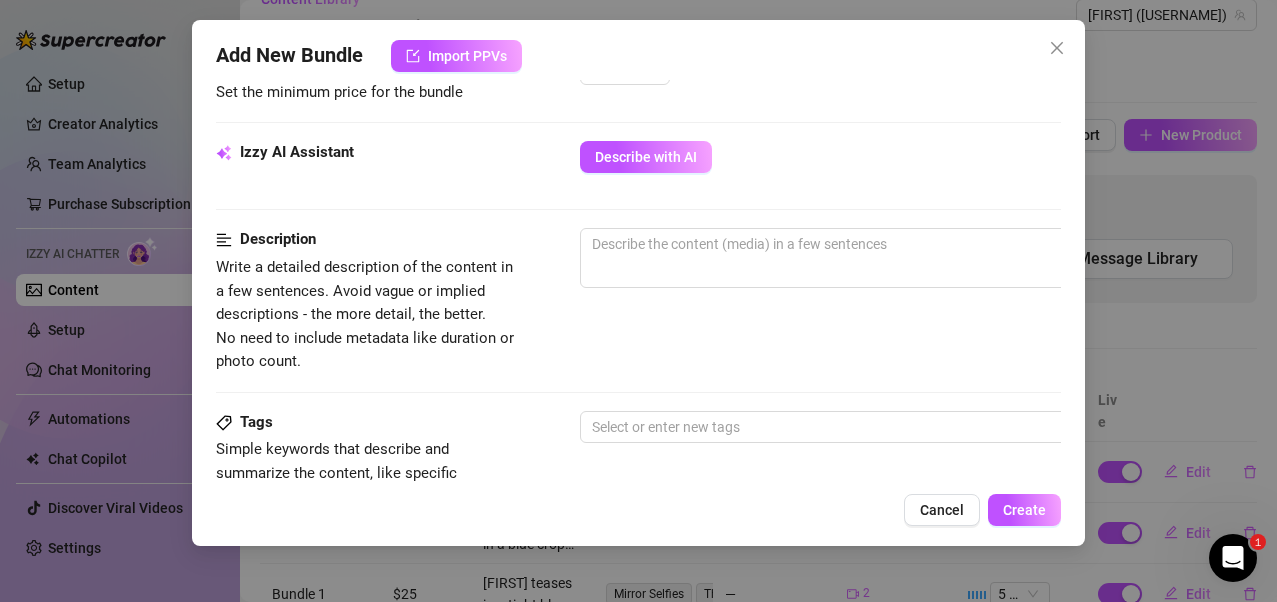 click on "Describe with AI" at bounding box center [646, 157] 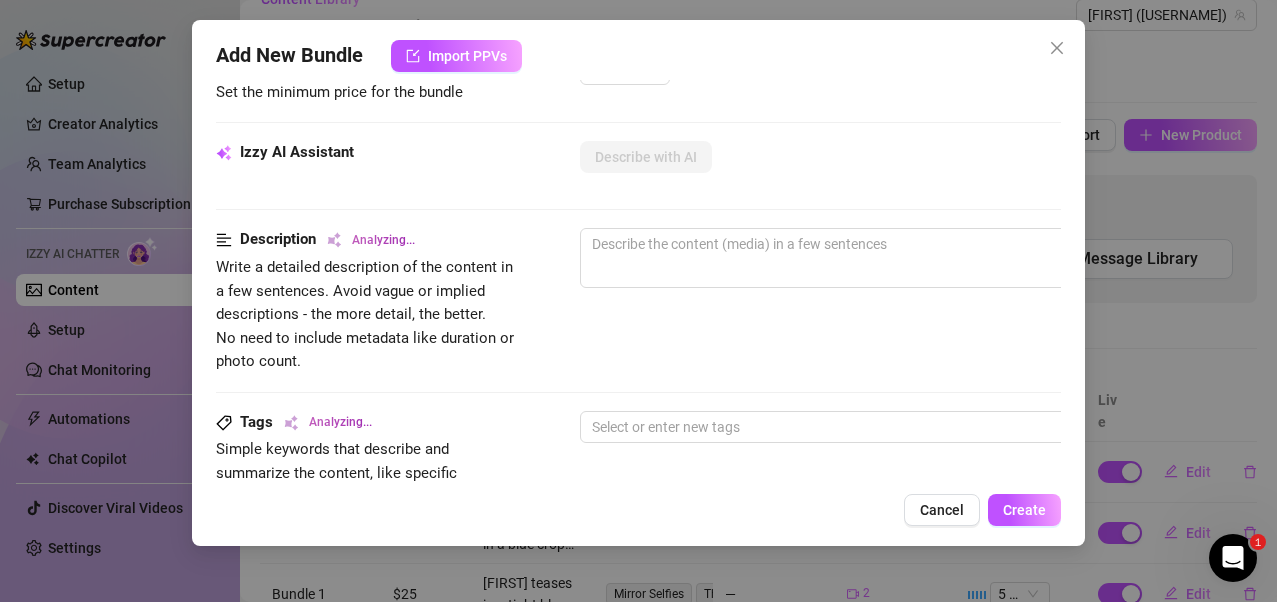 click on "Write a detailed description of the content in a few sentences. Avoid vague or implied descriptions - the more detail, the better.  No need to include metadata like duration or photo count." at bounding box center (366, 315) 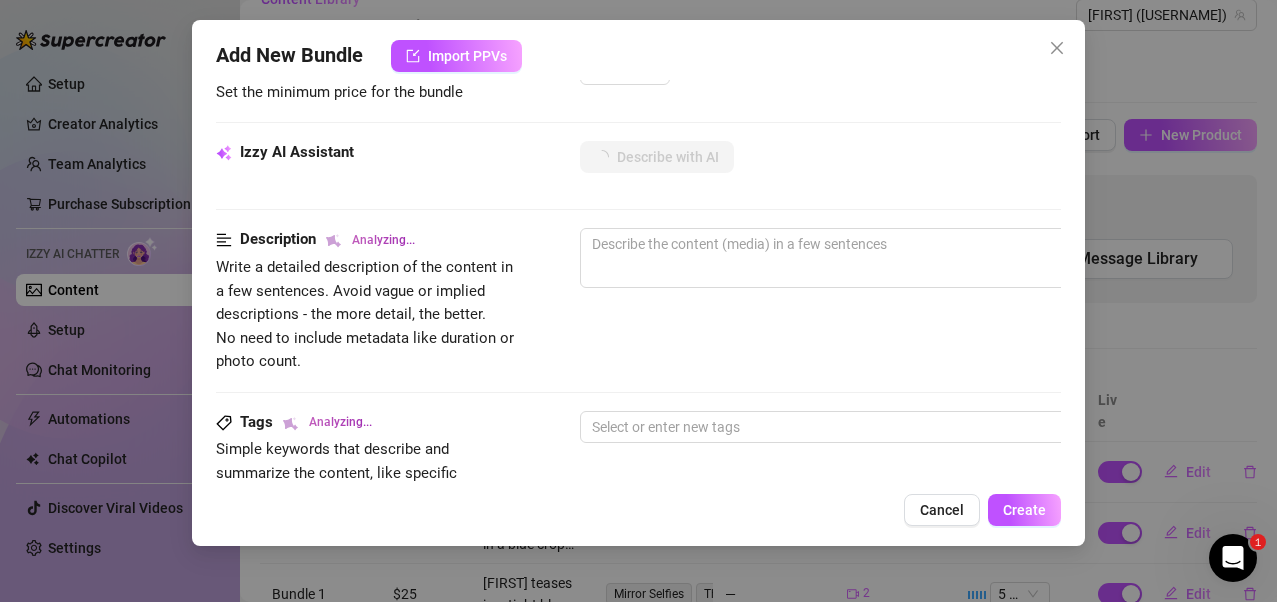 drag, startPoint x: 398, startPoint y: 275, endPoint x: 437, endPoint y: 275, distance: 39 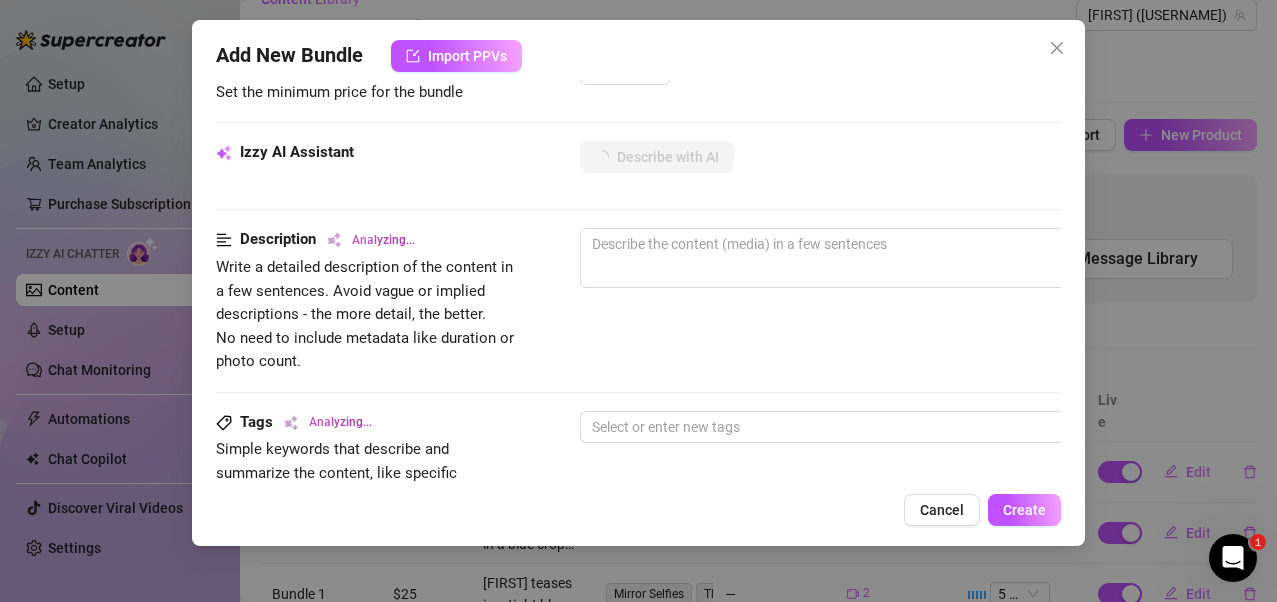click on "Write a detailed description of the content in a few sentences. Avoid vague or implied descriptions - the more detail, the better.  No need to include metadata like duration or photo count." at bounding box center [366, 315] 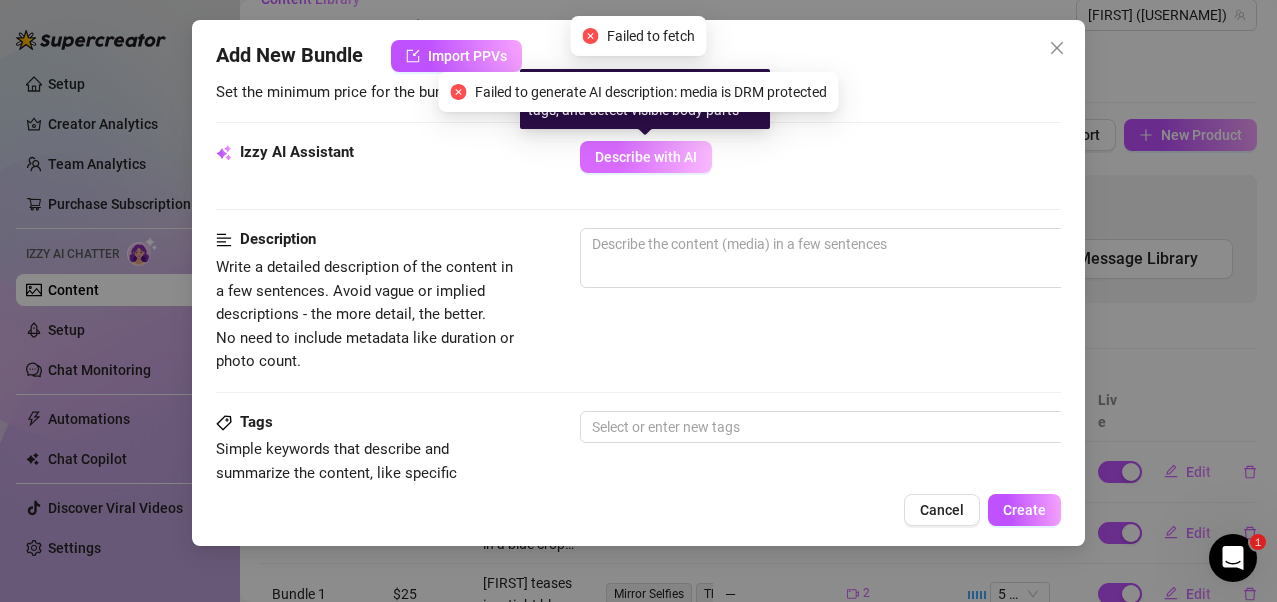 click on "Describe with AI" at bounding box center (646, 157) 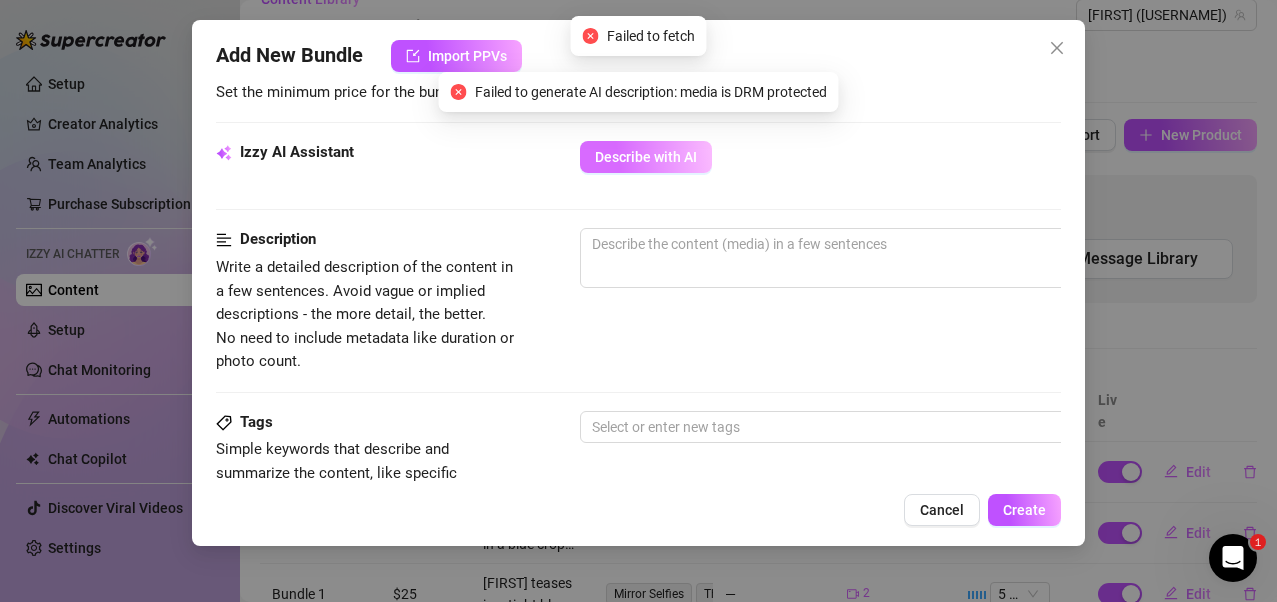 click on "Describe with AI" at bounding box center [646, 157] 